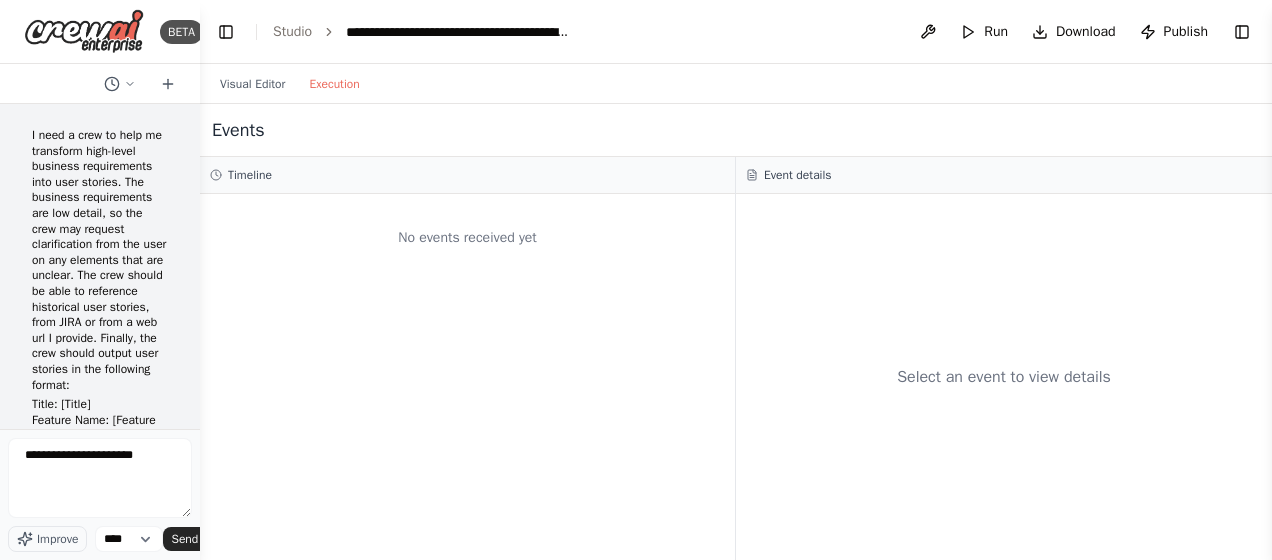 scroll, scrollTop: 0, scrollLeft: 0, axis: both 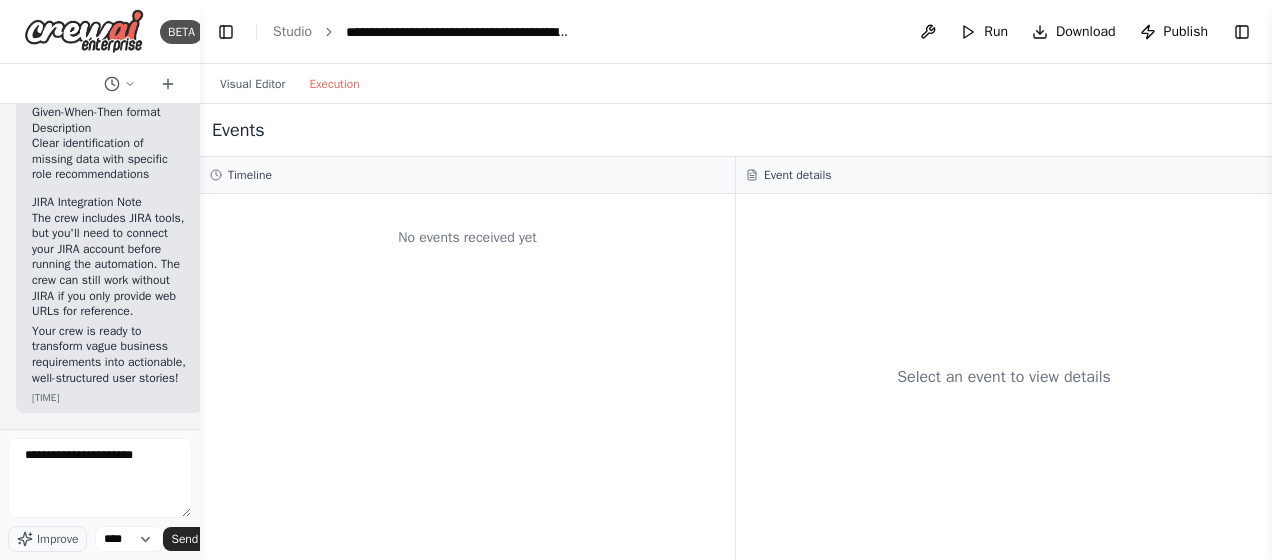 click on "No events received yet" at bounding box center (467, 377) 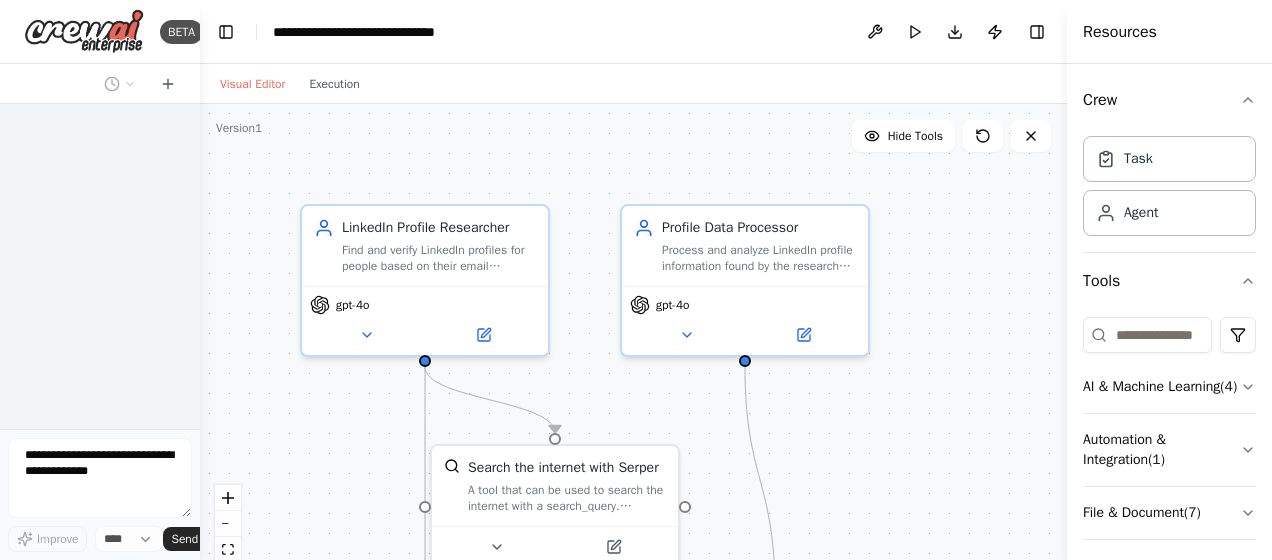 scroll, scrollTop: 0, scrollLeft: 0, axis: both 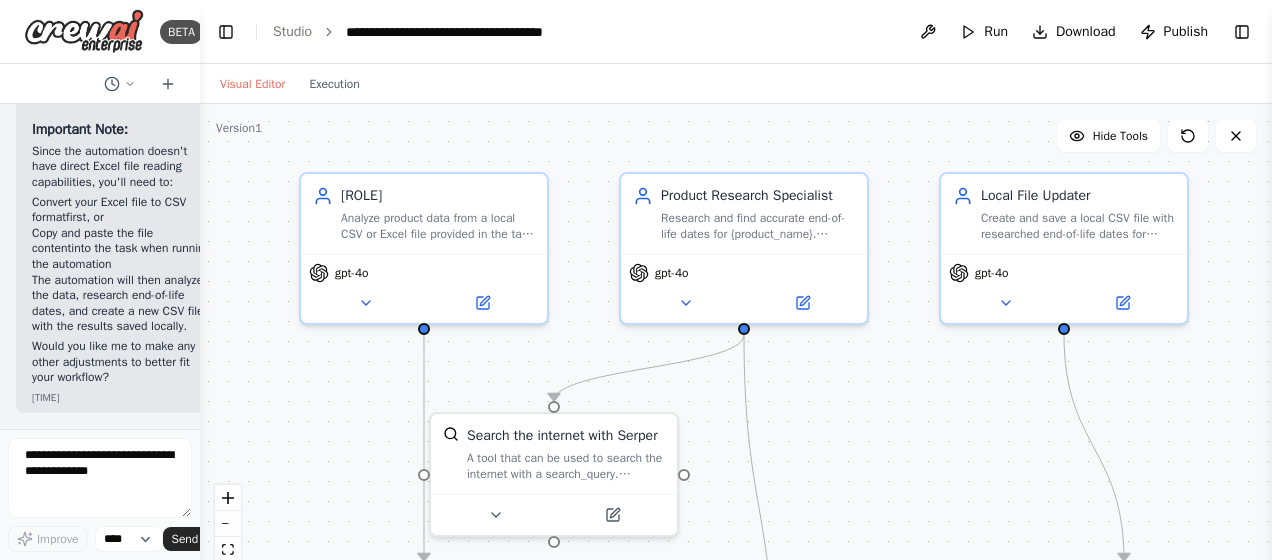 click on "Local File Data Analyst gpt-4o Product Research Specialist gpt-4o" at bounding box center (736, 354) 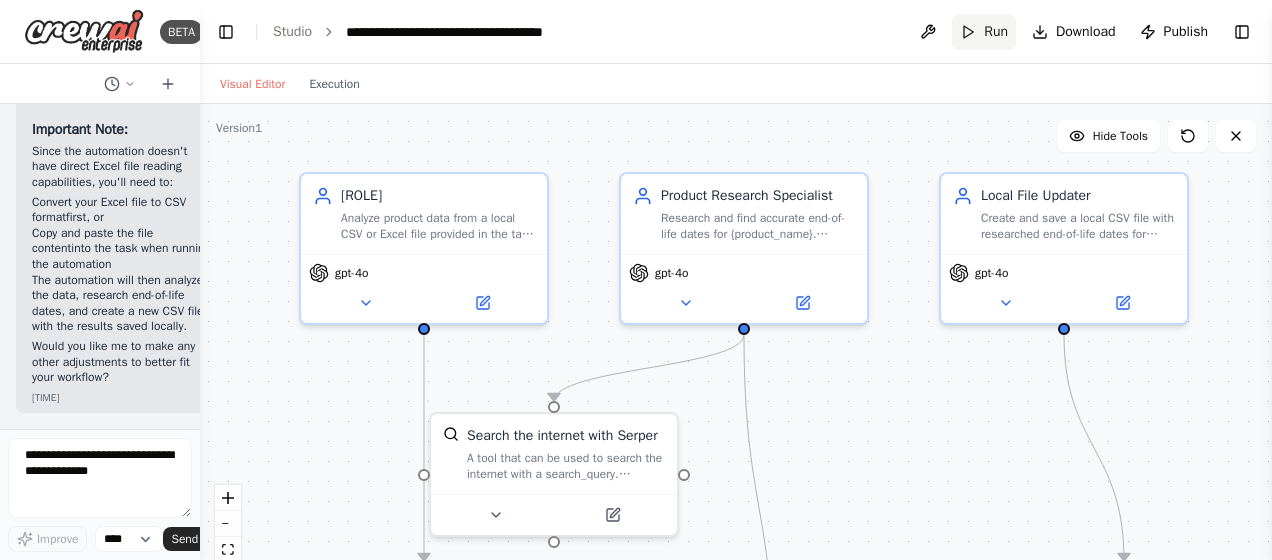 click on "Run" at bounding box center (984, 32) 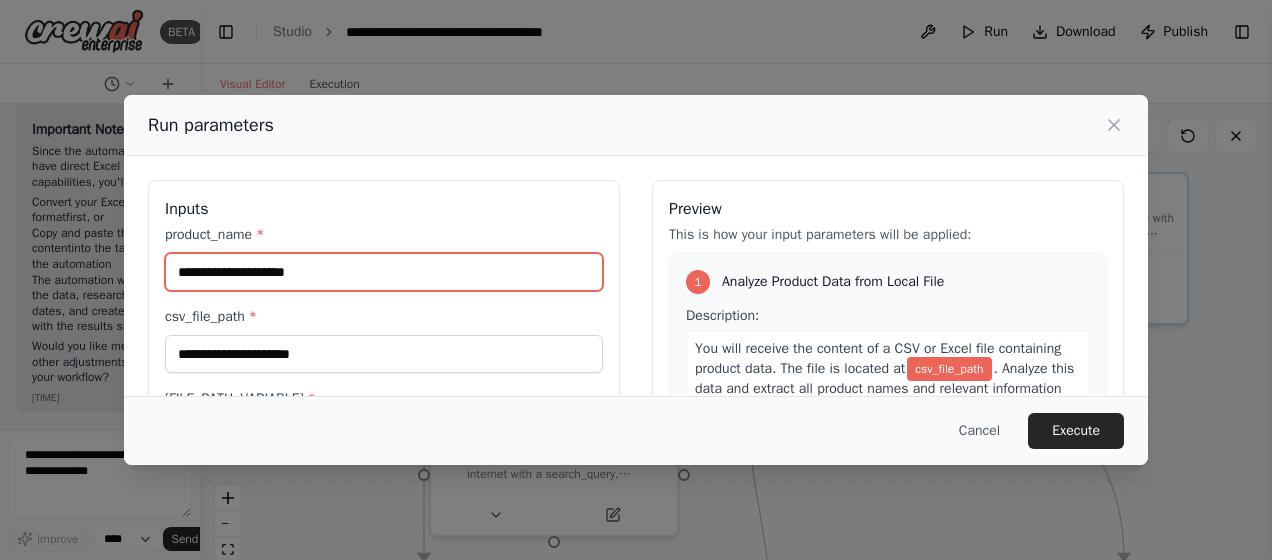 click on "product_name *" at bounding box center [384, 272] 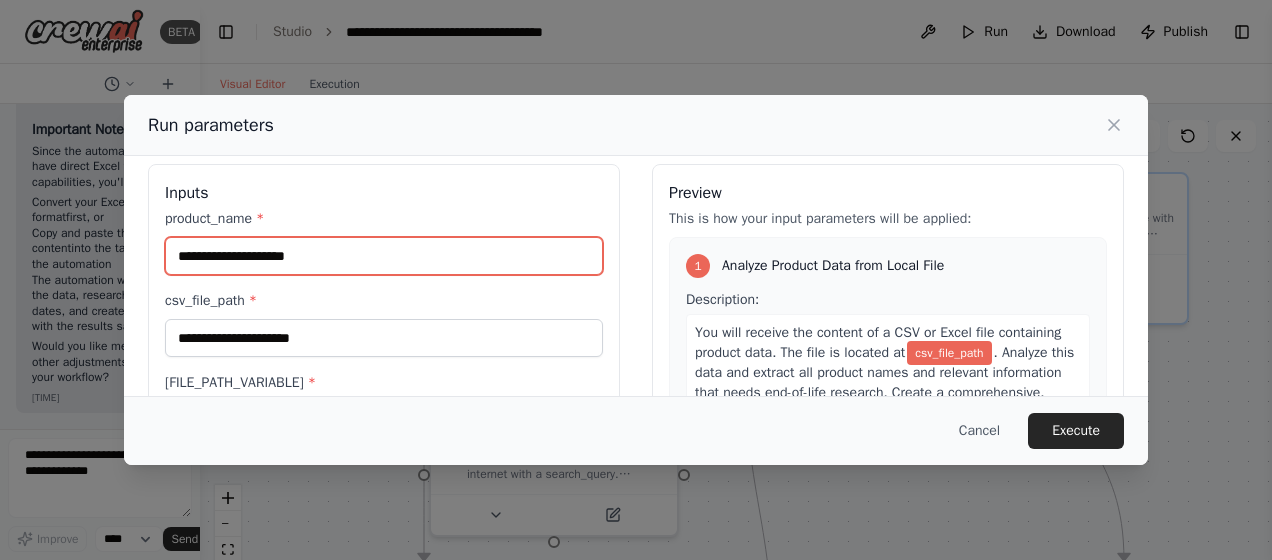 scroll, scrollTop: 0, scrollLeft: 0, axis: both 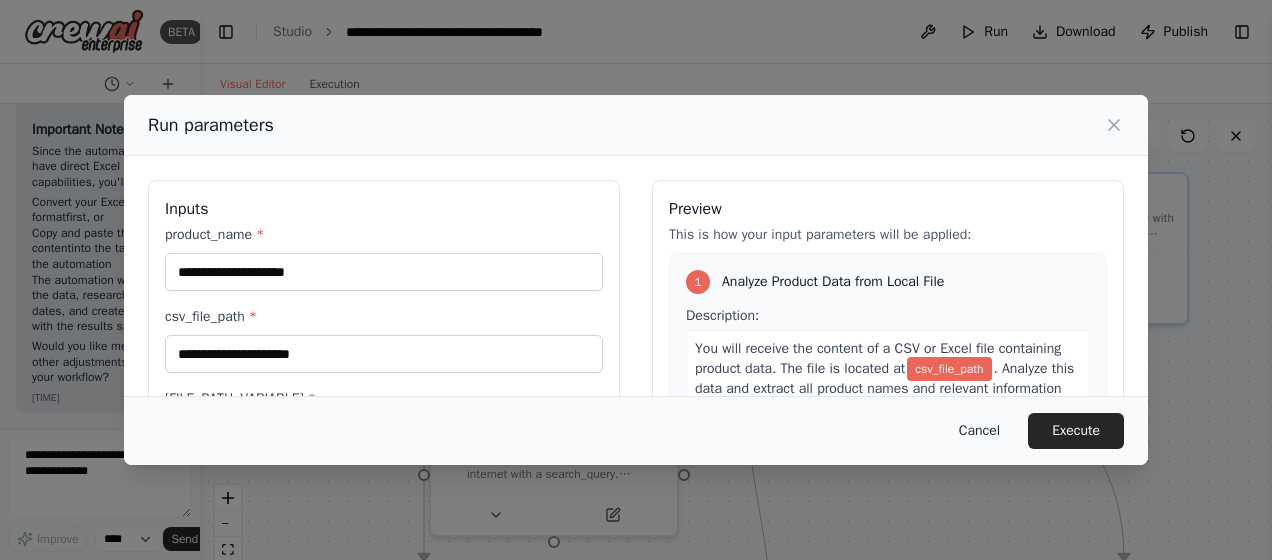click on "Cancel" at bounding box center [979, 431] 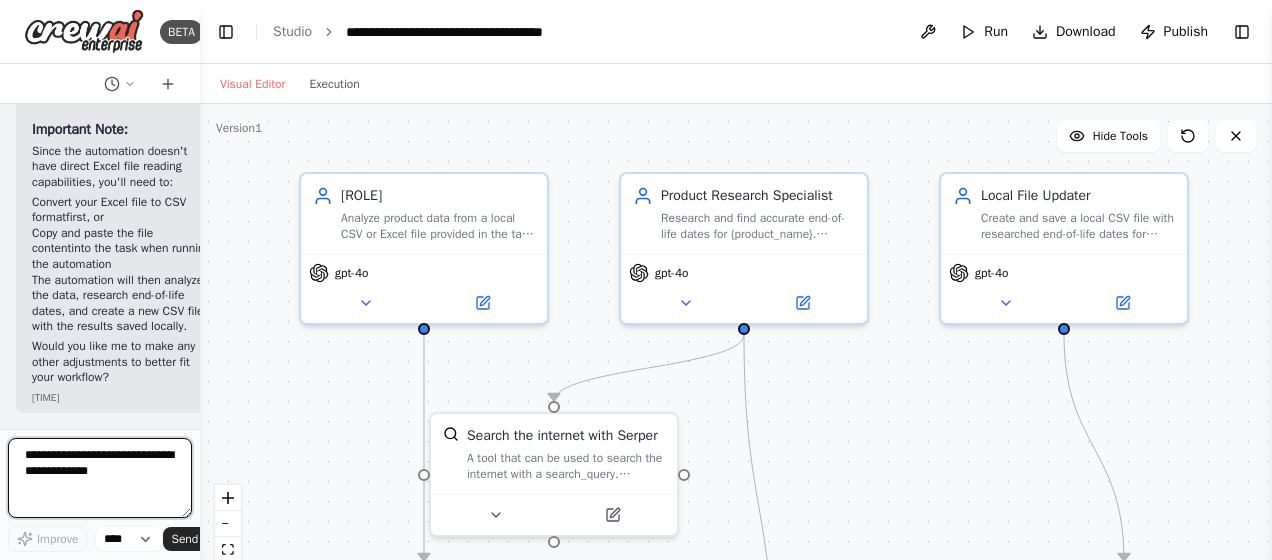 click at bounding box center (100, 478) 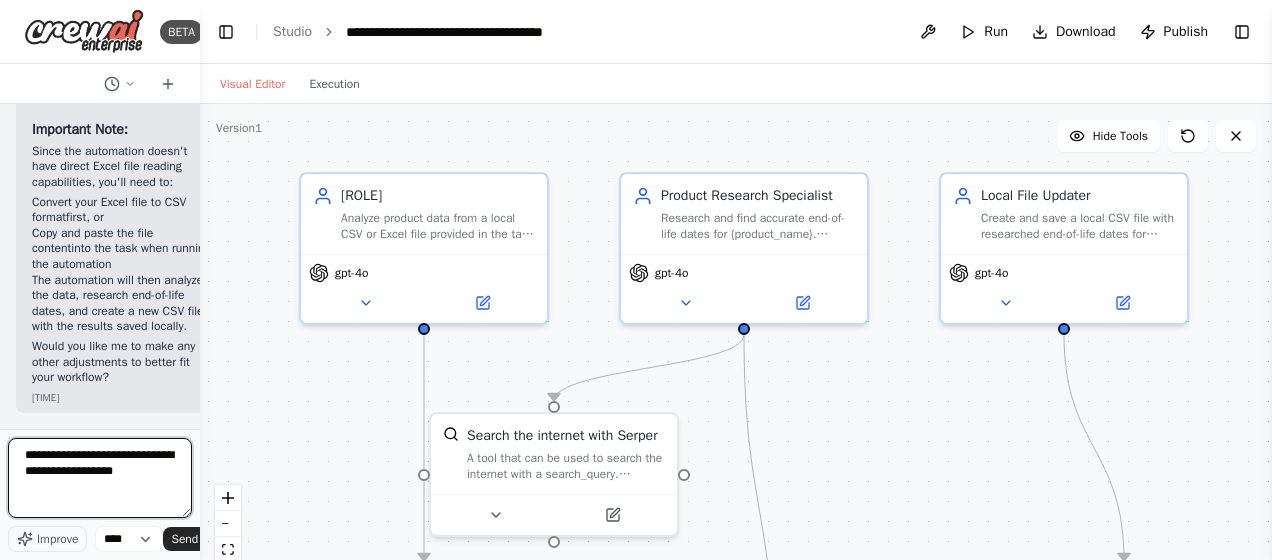 type on "**********" 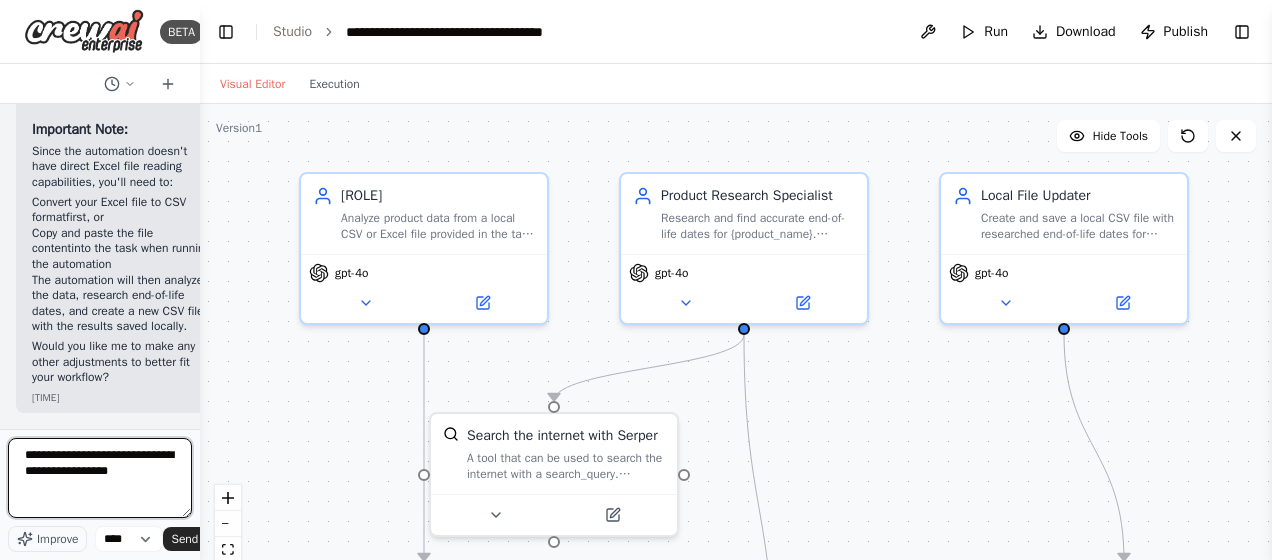 type 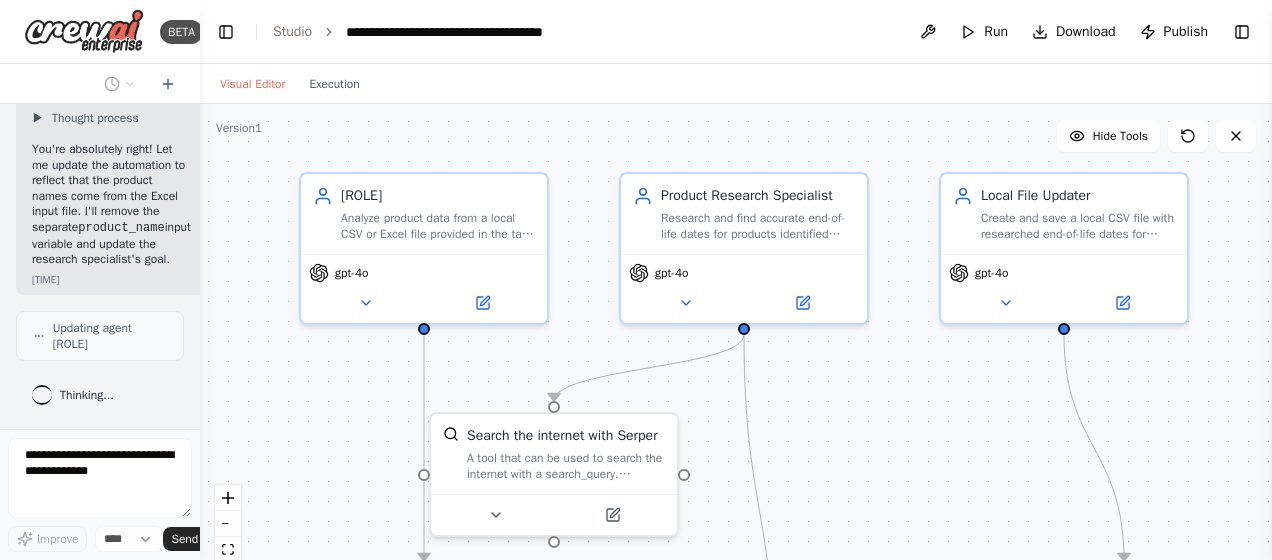scroll, scrollTop: 9322, scrollLeft: 0, axis: vertical 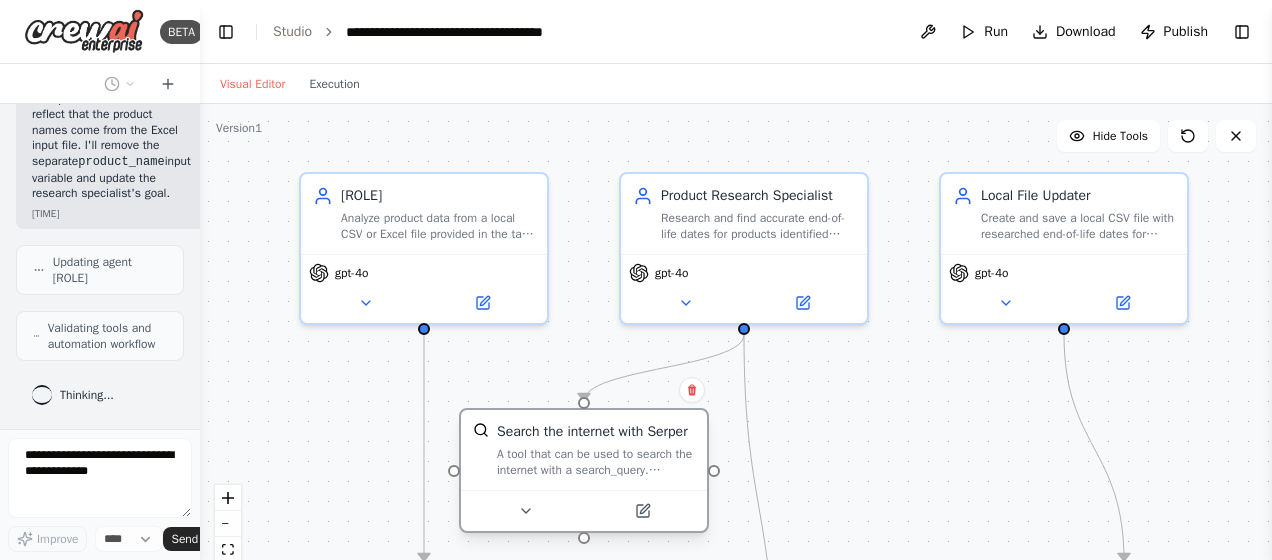 drag, startPoint x: 676, startPoint y: 422, endPoint x: 706, endPoint y: 428, distance: 30.594116 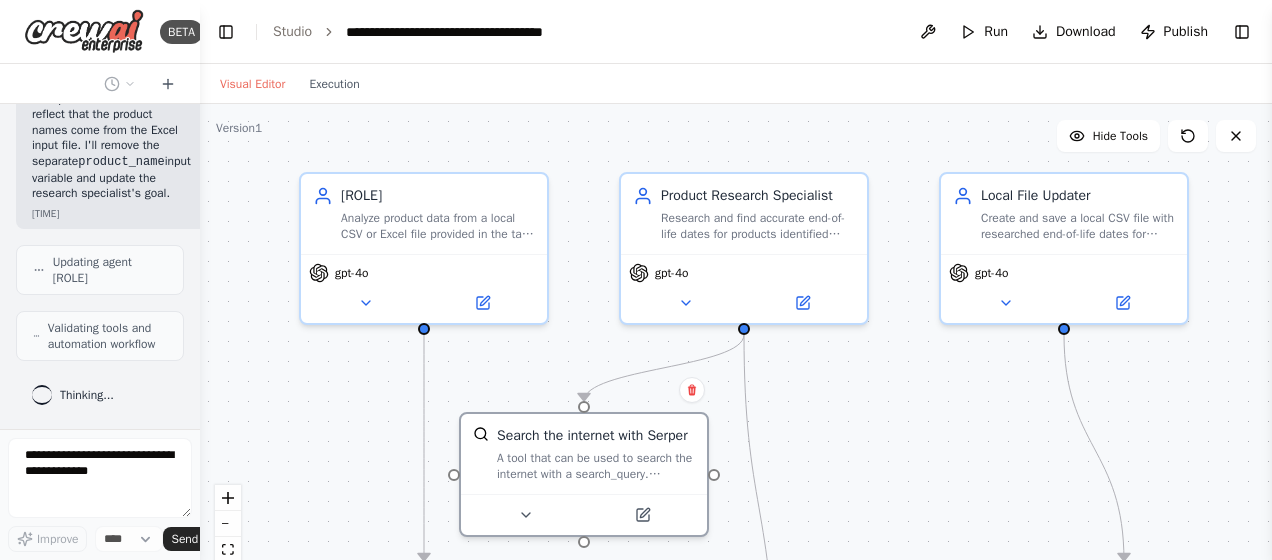 click on "Local File Data Analyst gpt-4o Product Research Specialist gpt-4o" at bounding box center (736, 354) 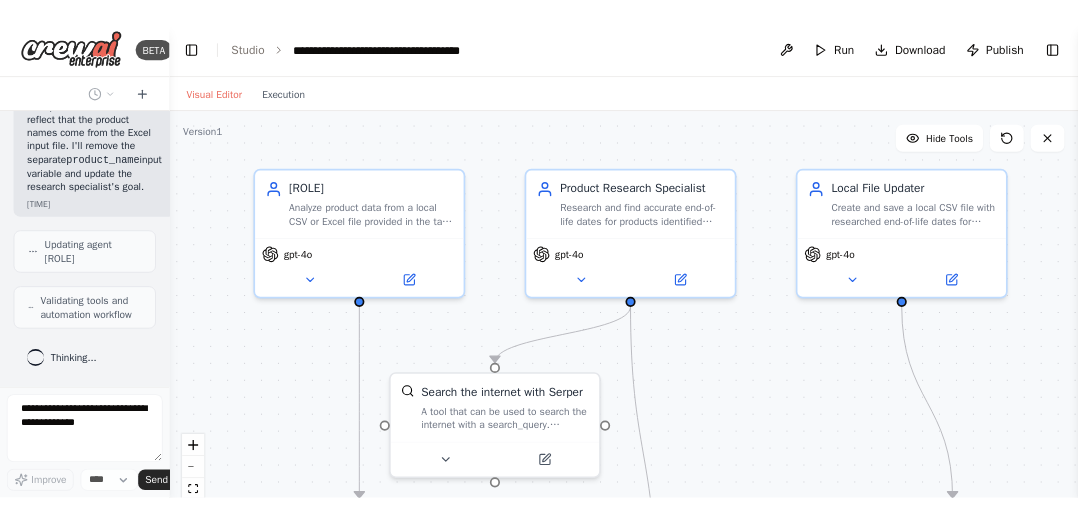 scroll, scrollTop: 9291, scrollLeft: 0, axis: vertical 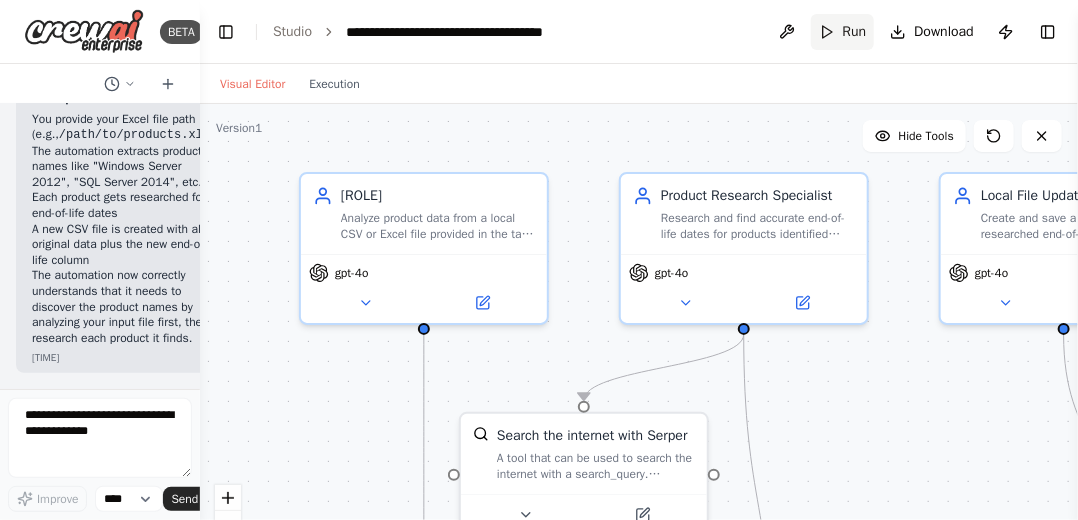 click on "Run" at bounding box center (855, 32) 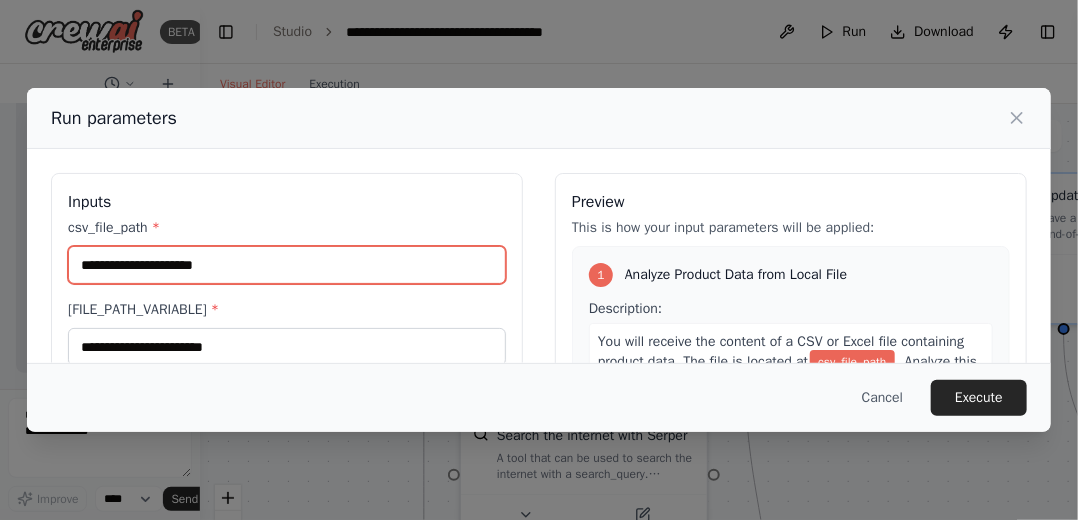 click on "[FILE_PATH_VARIABLE]" at bounding box center (287, 265) 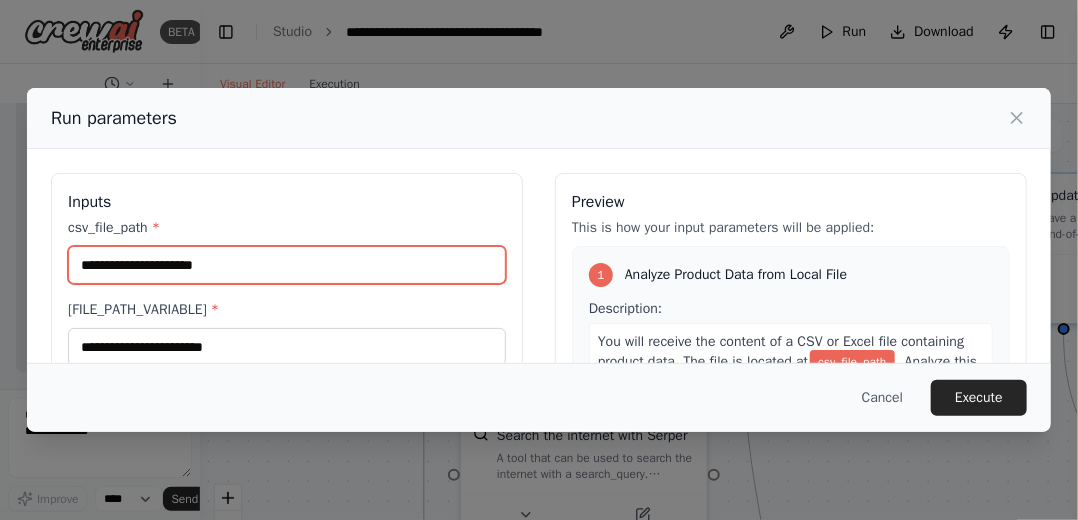 paste on "**********" 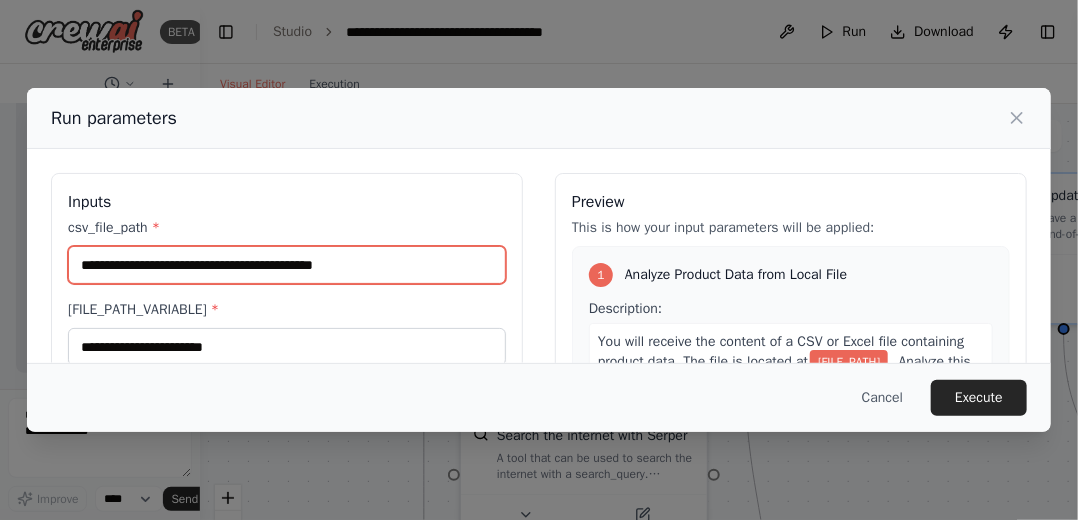 type on "**********" 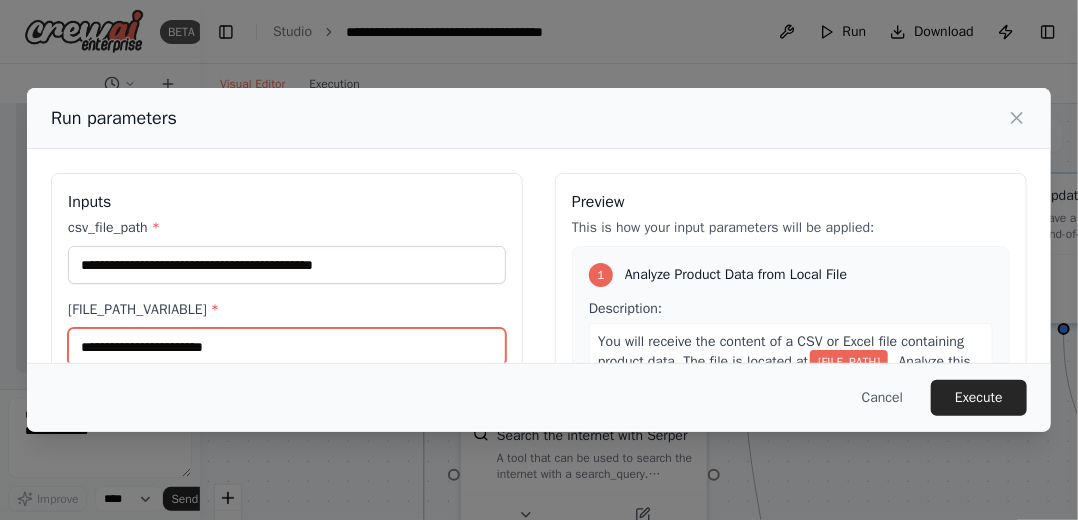 click on "output_csv_path *" at bounding box center [287, 347] 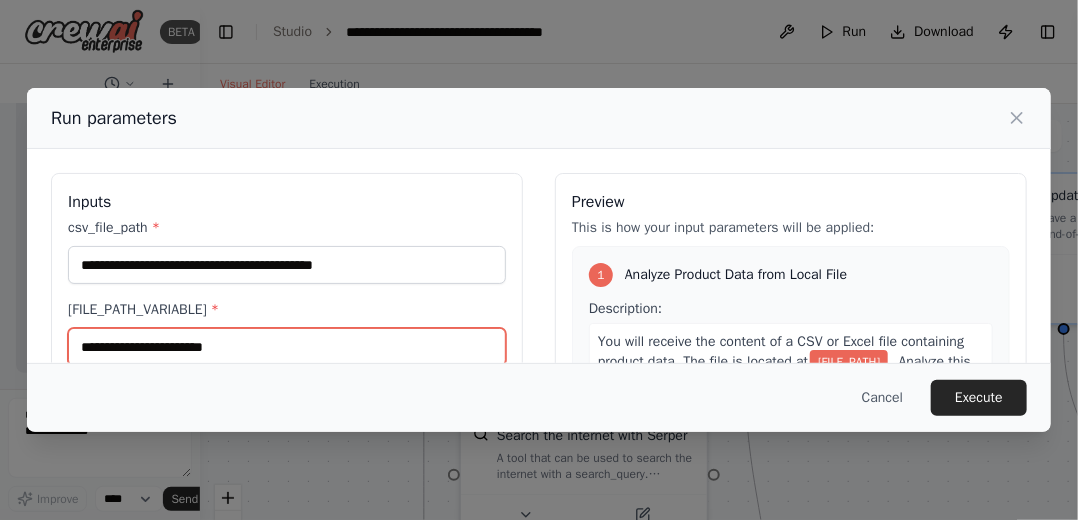 paste on "**********" 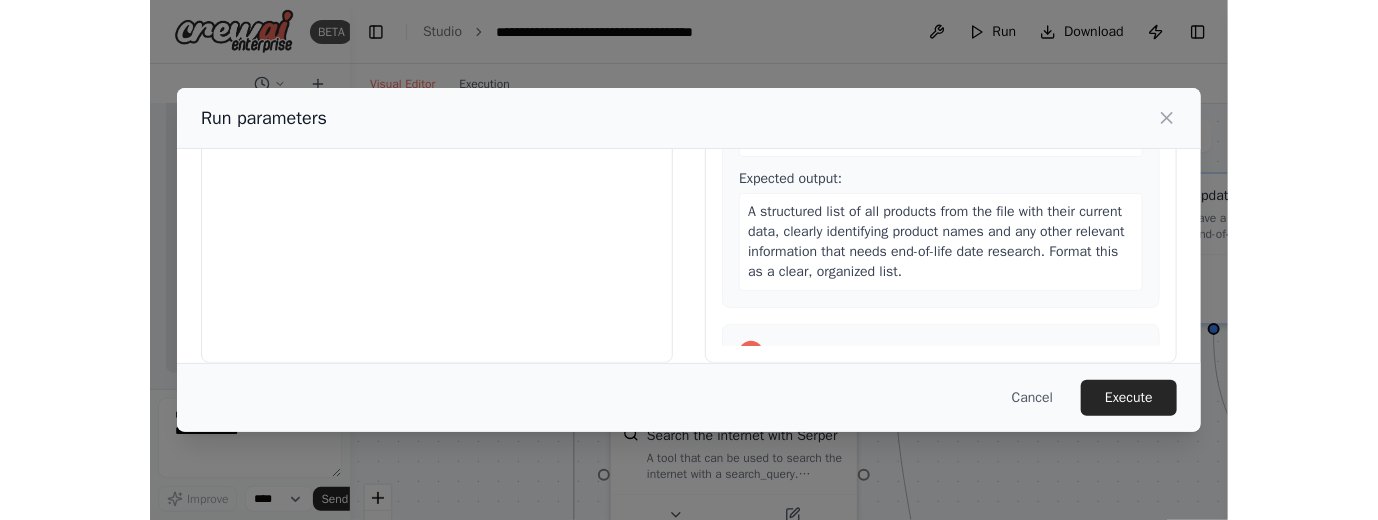 scroll, scrollTop: 308, scrollLeft: 0, axis: vertical 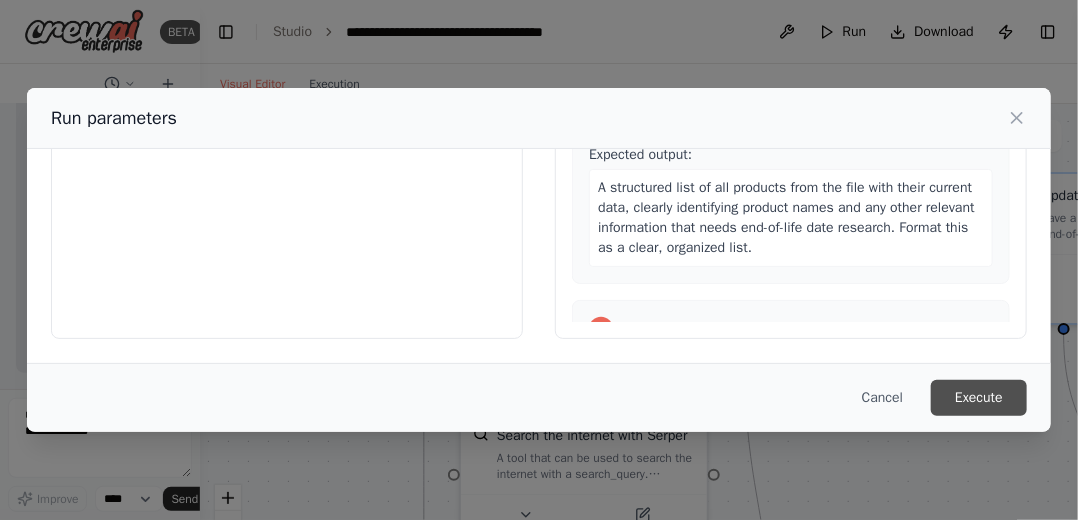 type on "**********" 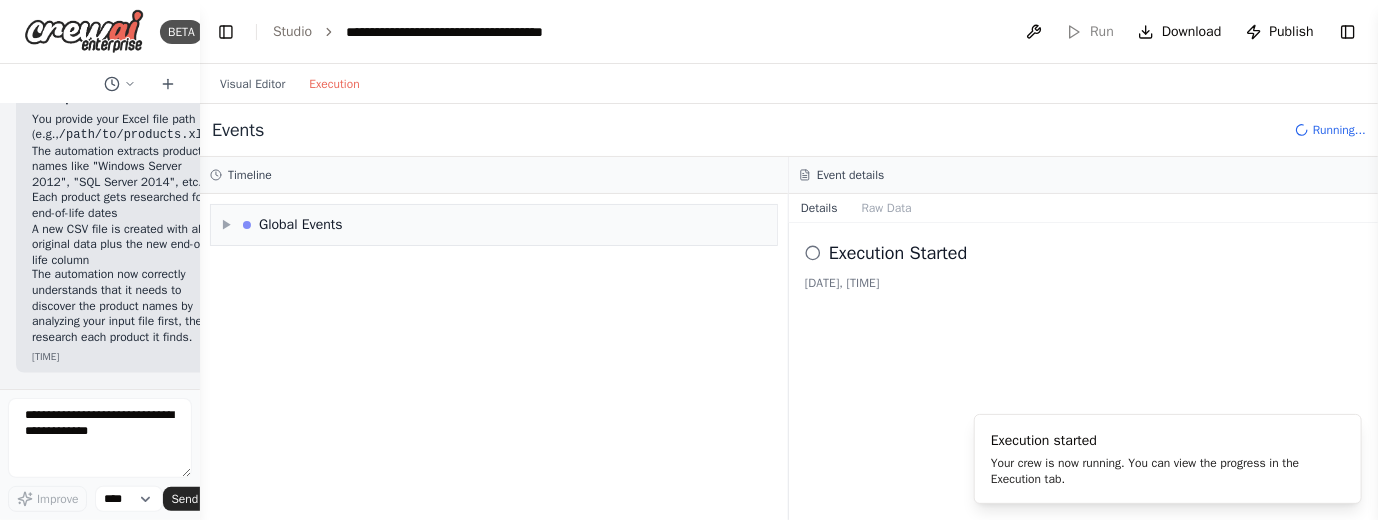 click on "Execution" at bounding box center (334, 84) 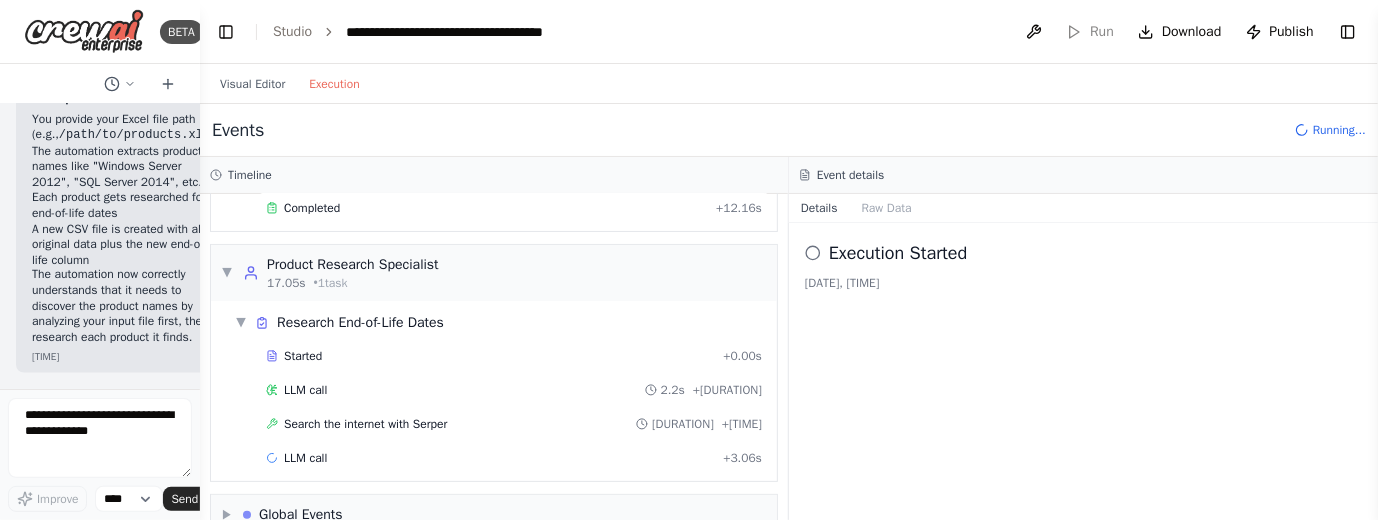 scroll, scrollTop: 209, scrollLeft: 0, axis: vertical 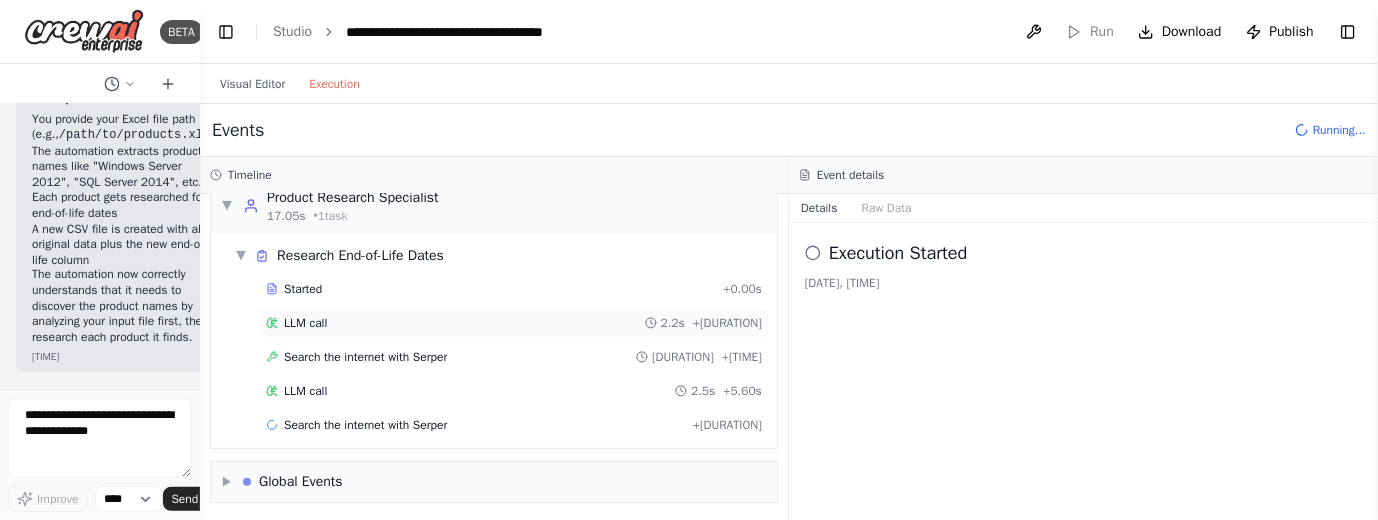click on "Started + [TIME] LLM call [TIME] + [TIME] Search the internet with Serper [TIME] + [TIME] LLM call [TIME] + [TIME]" at bounding box center [502, 359] 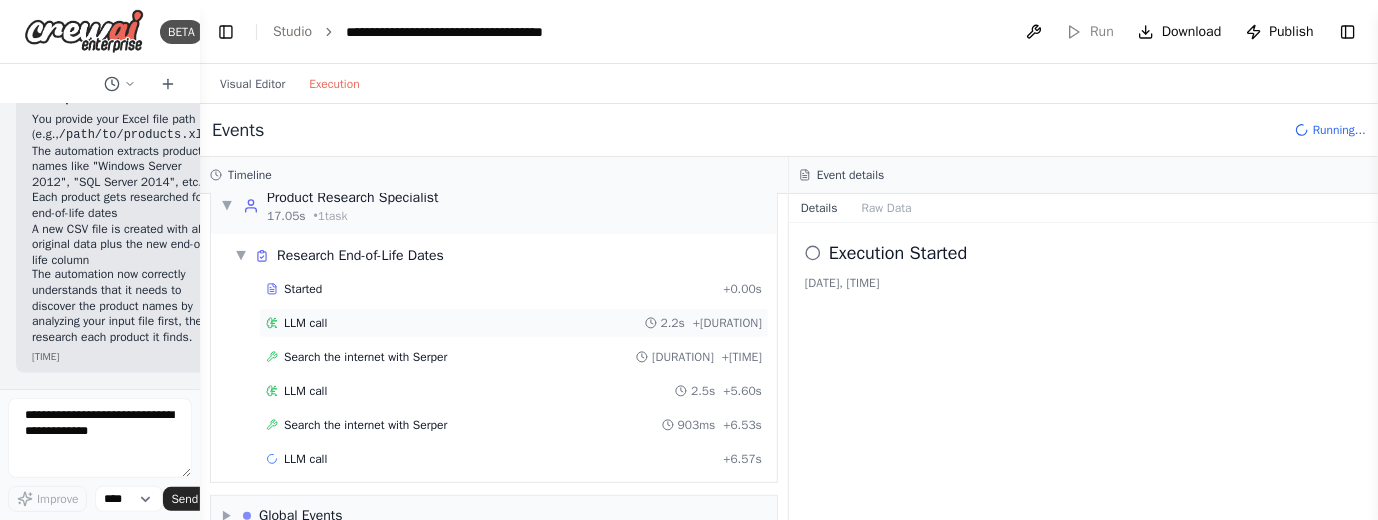 scroll, scrollTop: 276, scrollLeft: 0, axis: vertical 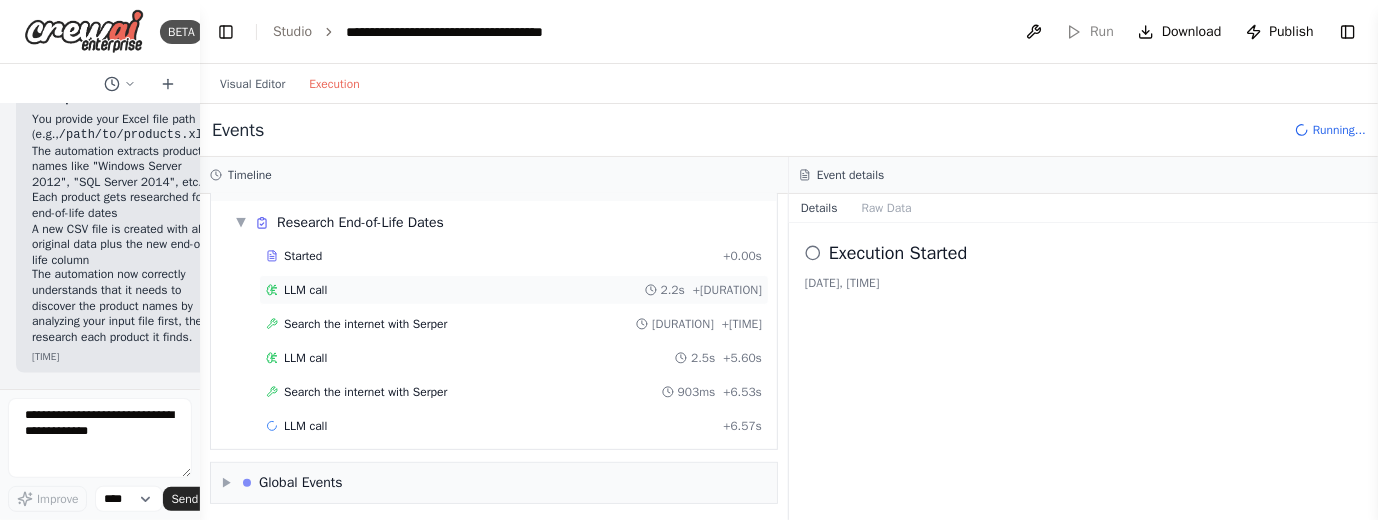 click on "LLM call" at bounding box center [305, 290] 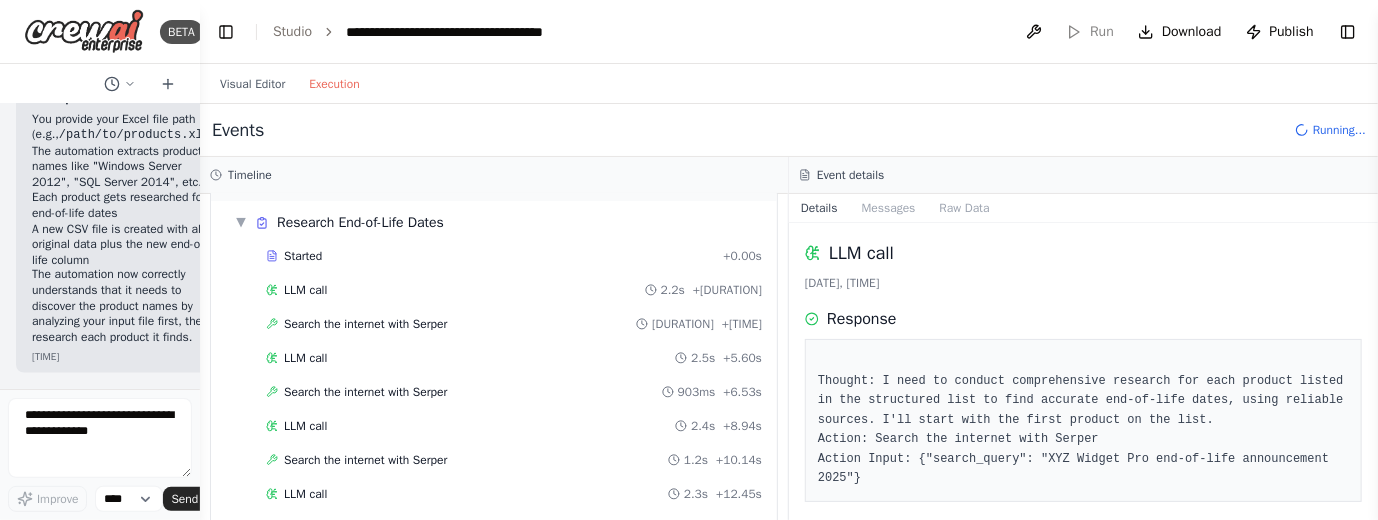 drag, startPoint x: 1370, startPoint y: 295, endPoint x: 1380, endPoint y: 329, distance: 35.44009 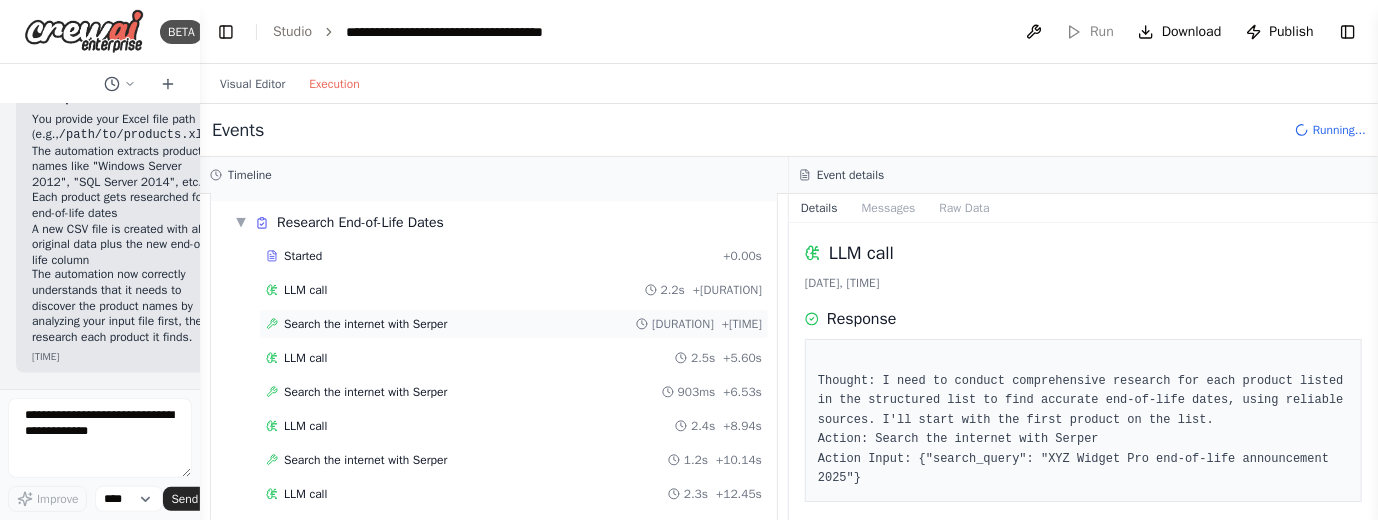 click on "Search the internet with Serper" at bounding box center (365, 324) 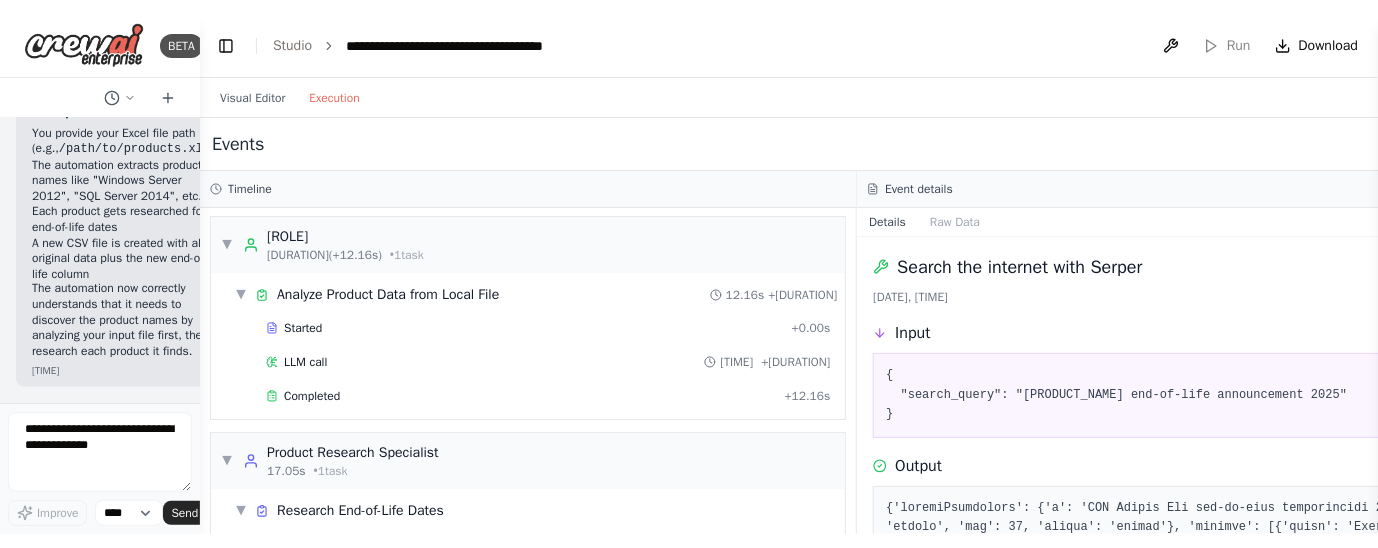 scroll, scrollTop: 0, scrollLeft: 0, axis: both 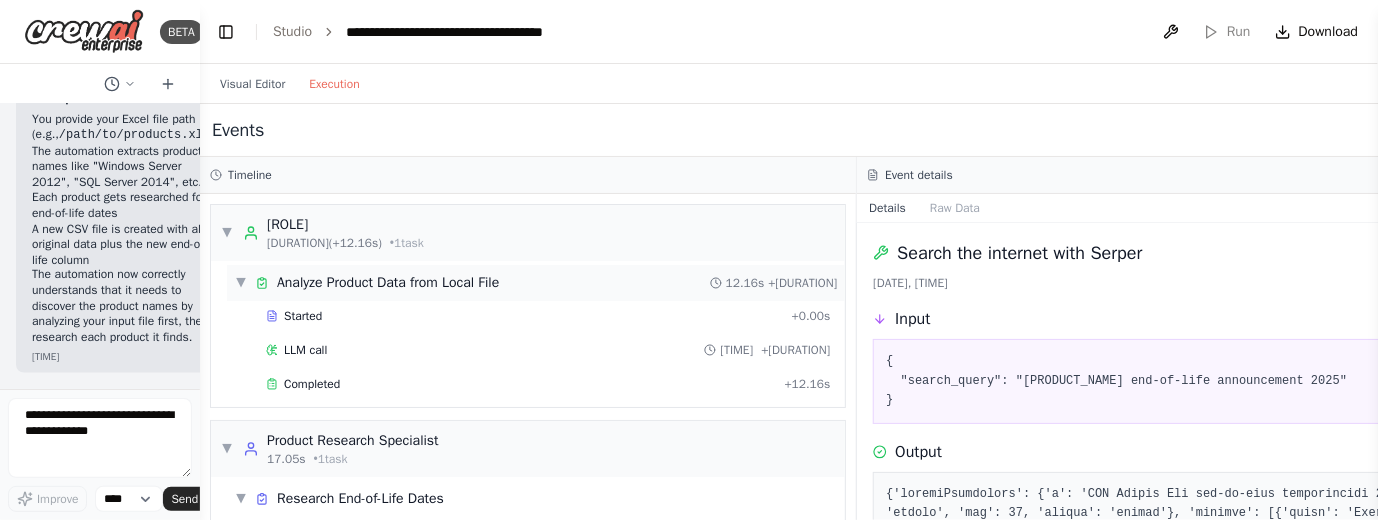 click on "Analyze Product Data from Local File" at bounding box center [388, 283] 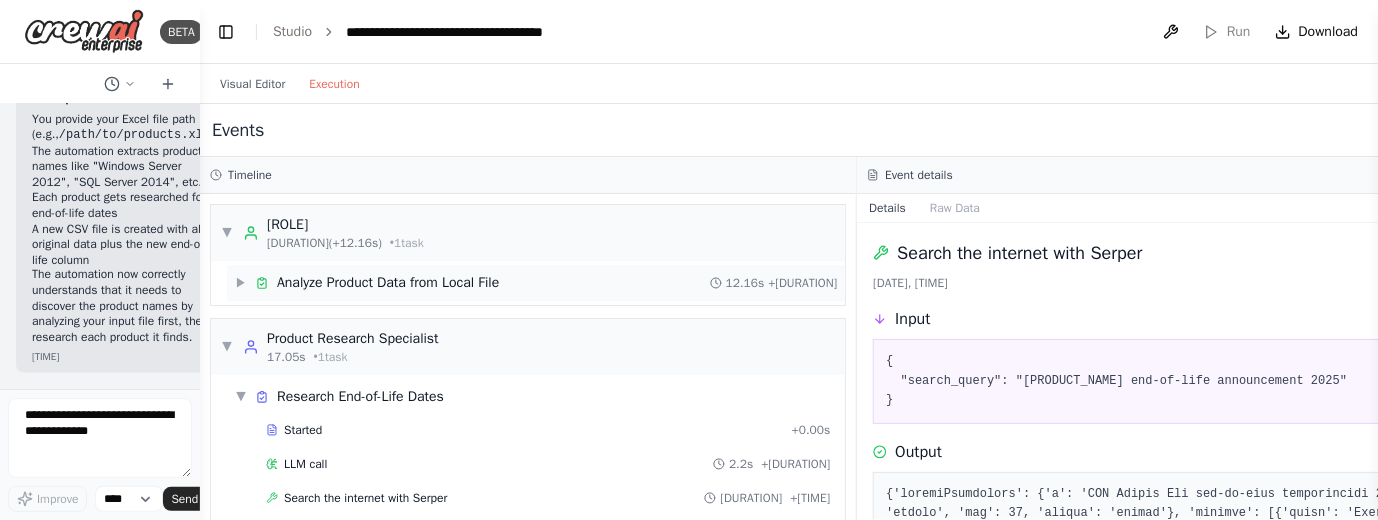 click on "Analyze Product Data from Local File" at bounding box center [388, 283] 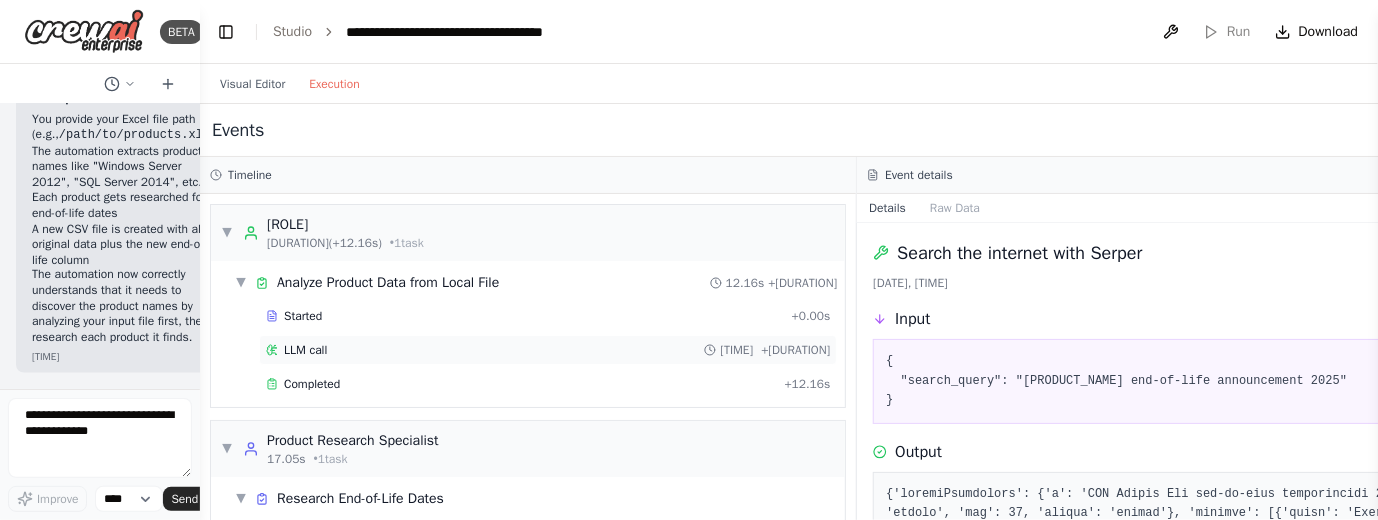 click on "LLM call [DURATION] + [DURATION]" at bounding box center (548, 350) 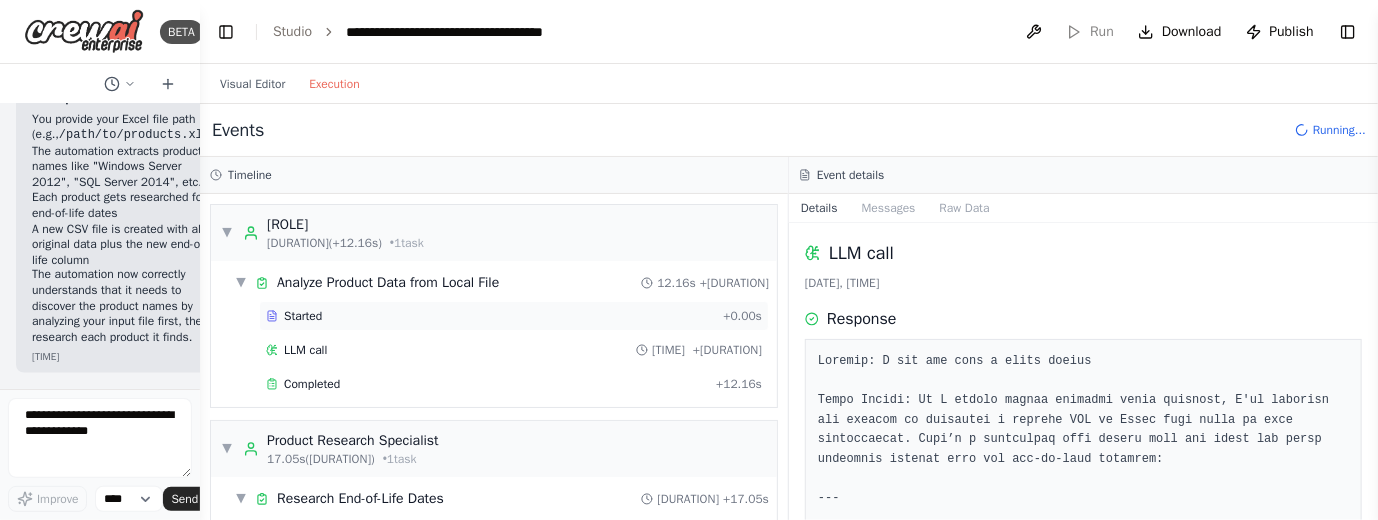 click on "Started + 0.00s" at bounding box center [514, 316] 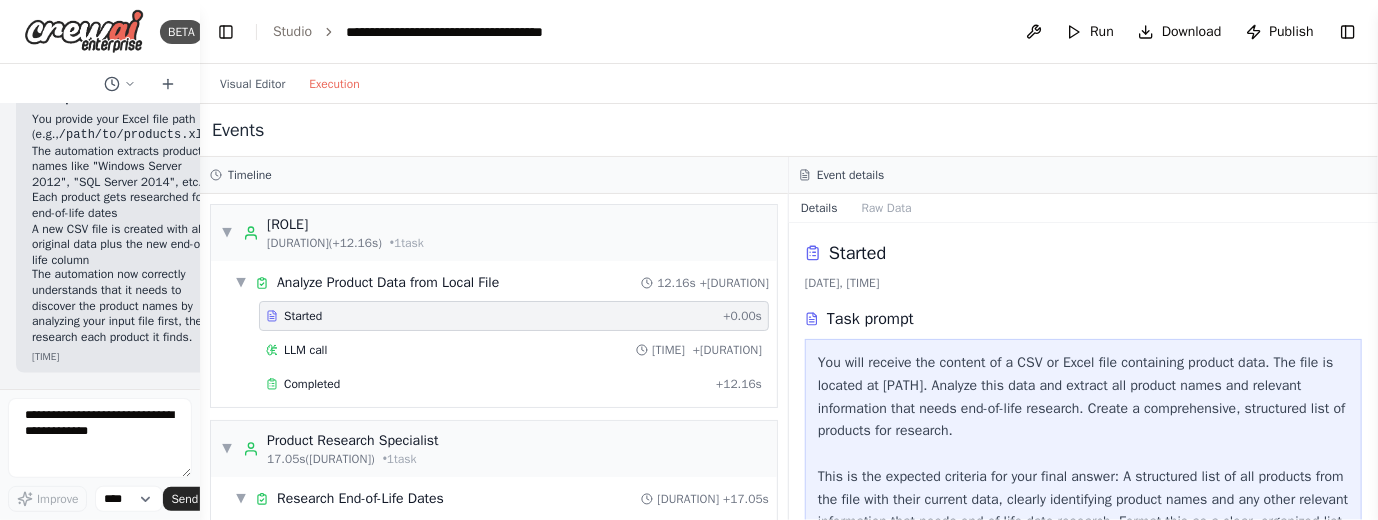 drag, startPoint x: 1374, startPoint y: 316, endPoint x: 1376, endPoint y: 381, distance: 65.03076 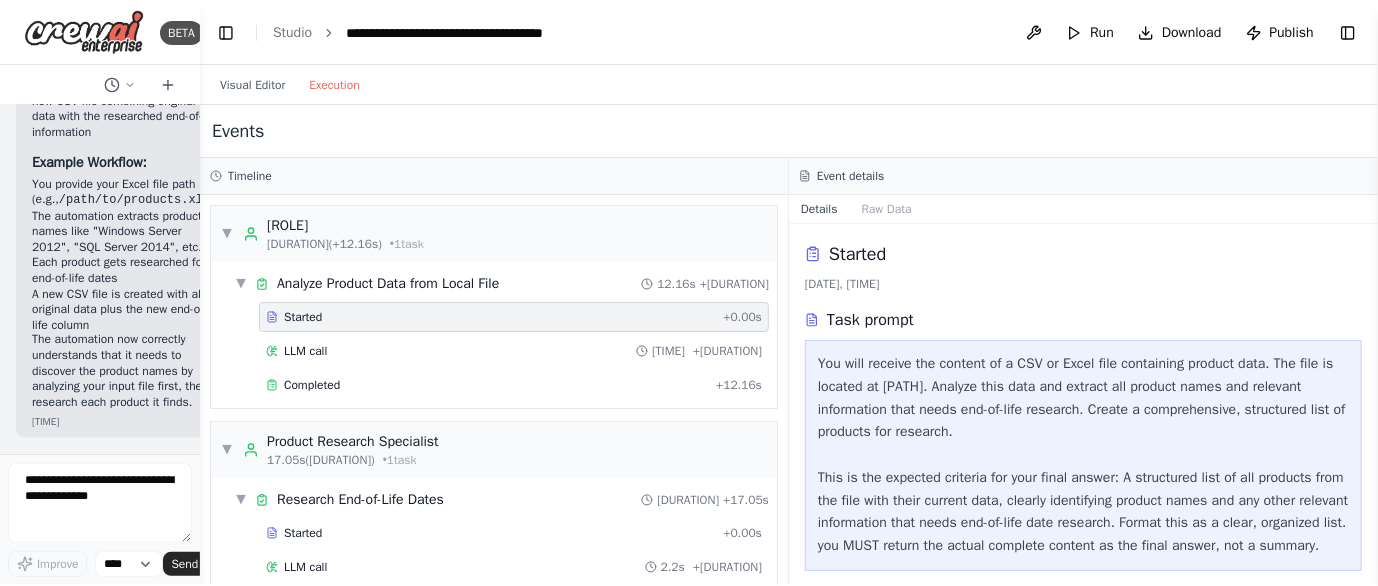 scroll, scrollTop: 10471, scrollLeft: 0, axis: vertical 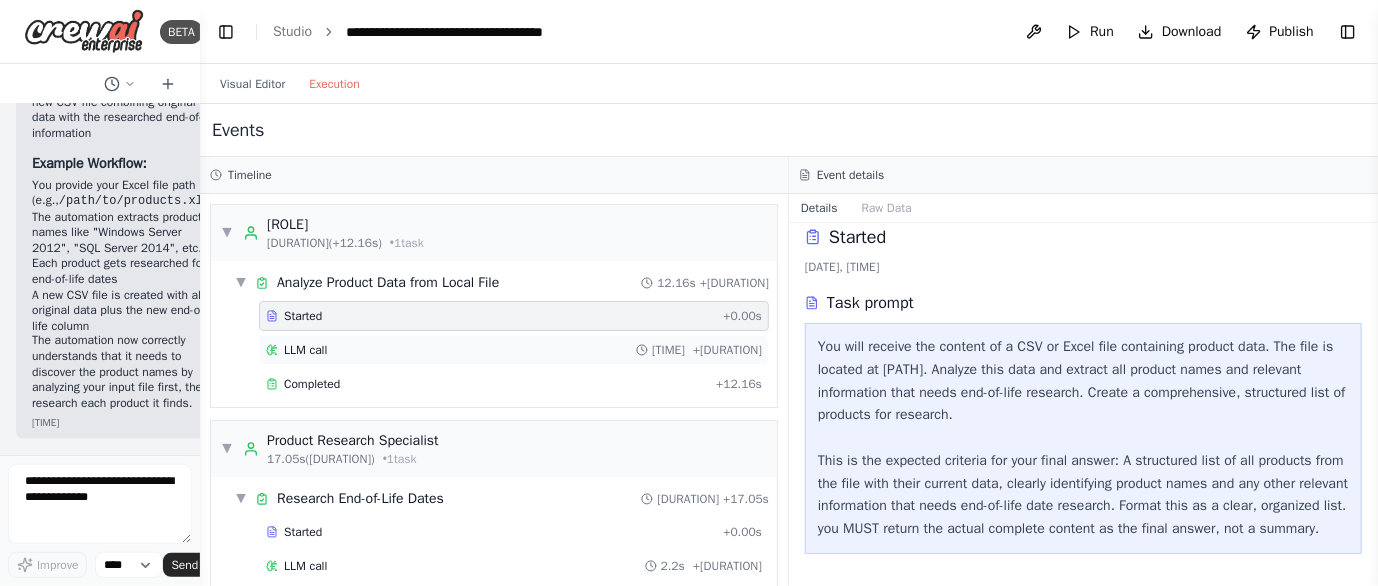 click on "LLM call [DURATION] + [DURATION]" at bounding box center [514, 350] 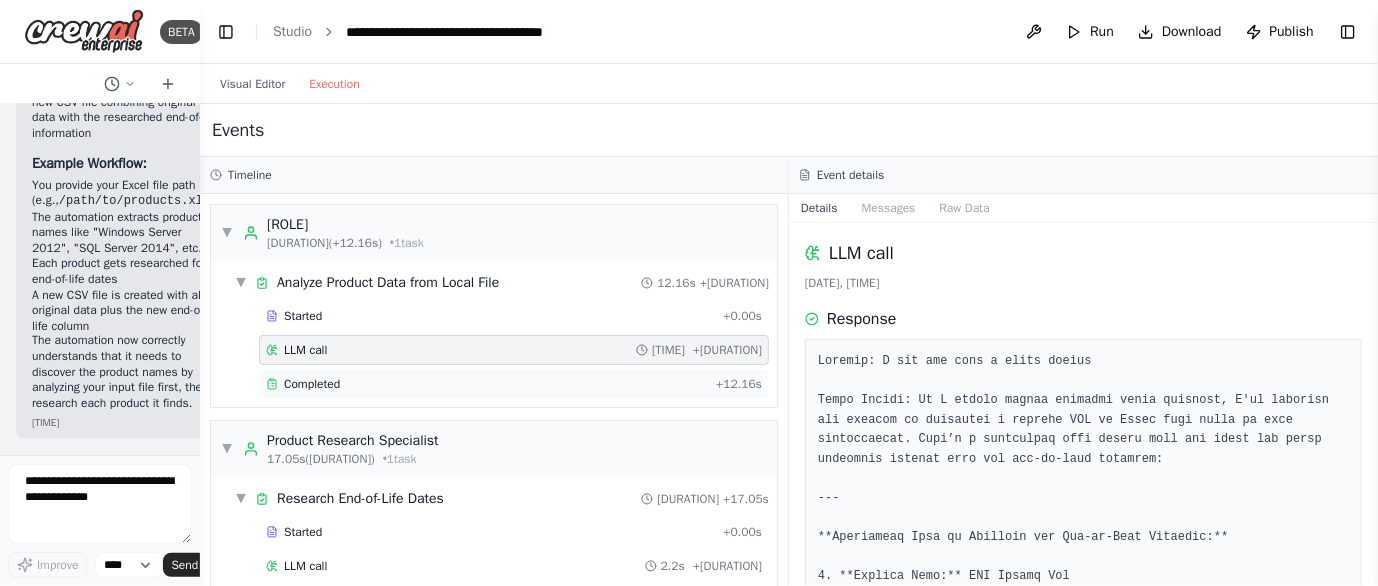 click on "Completed + [DURATION]" at bounding box center (514, 384) 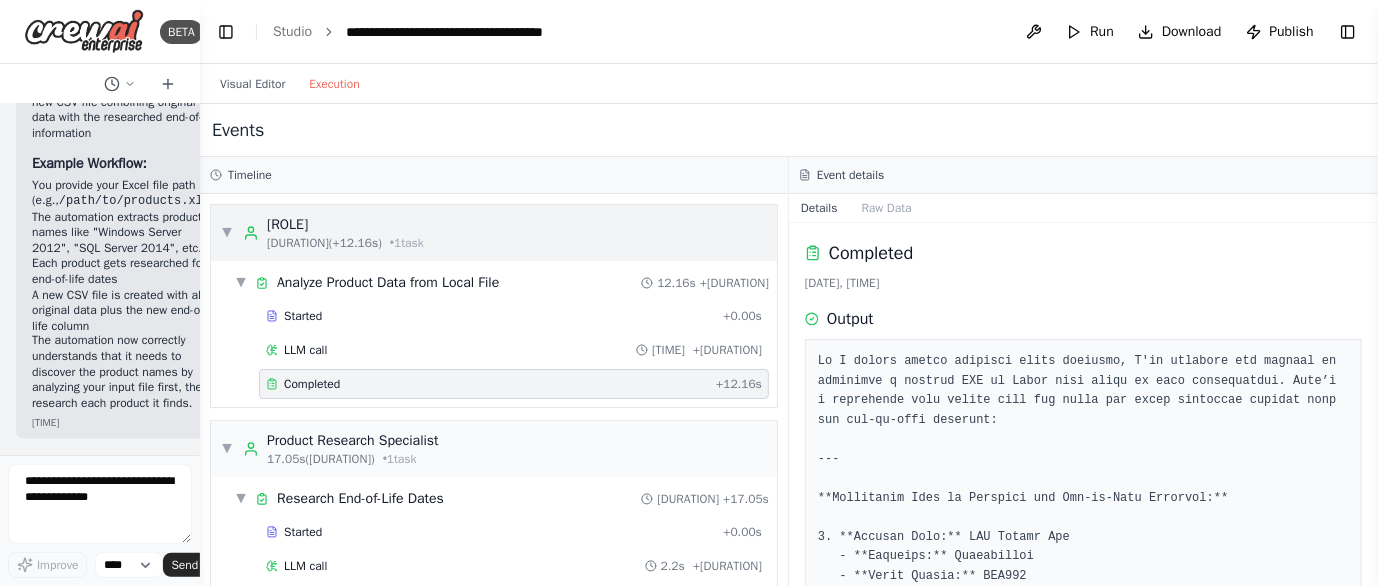 click on "[ROLE]" at bounding box center [345, 225] 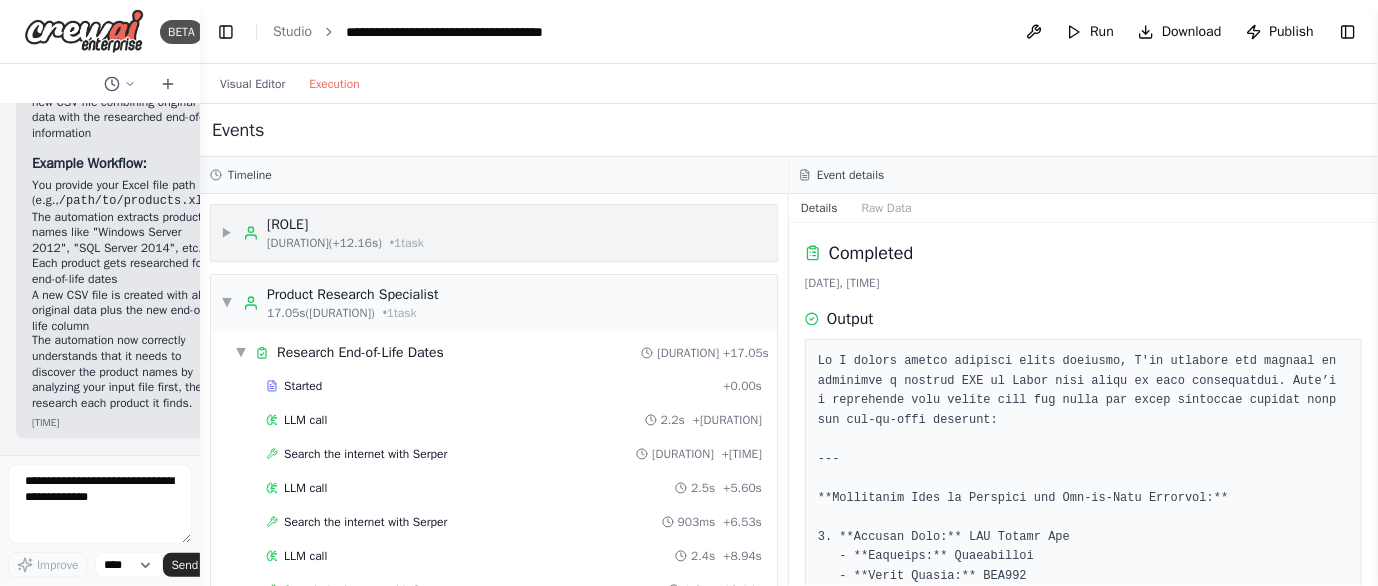 click on "[ROLE]" at bounding box center [345, 225] 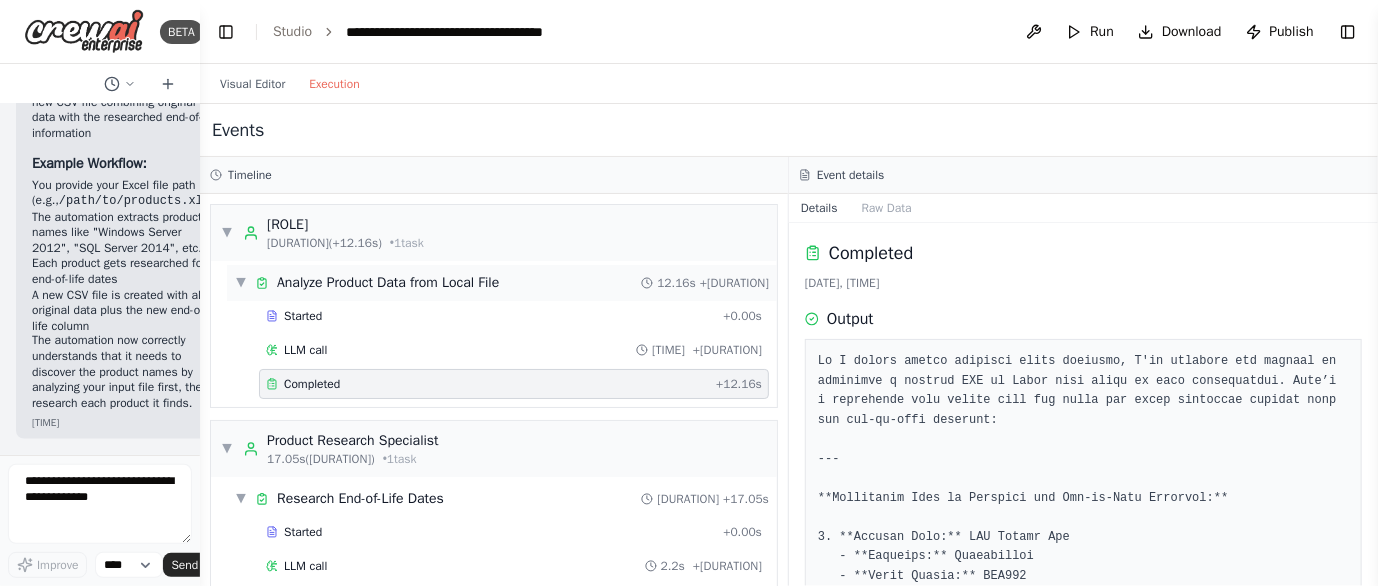 click on "Analyze Product Data from Local File" at bounding box center [388, 283] 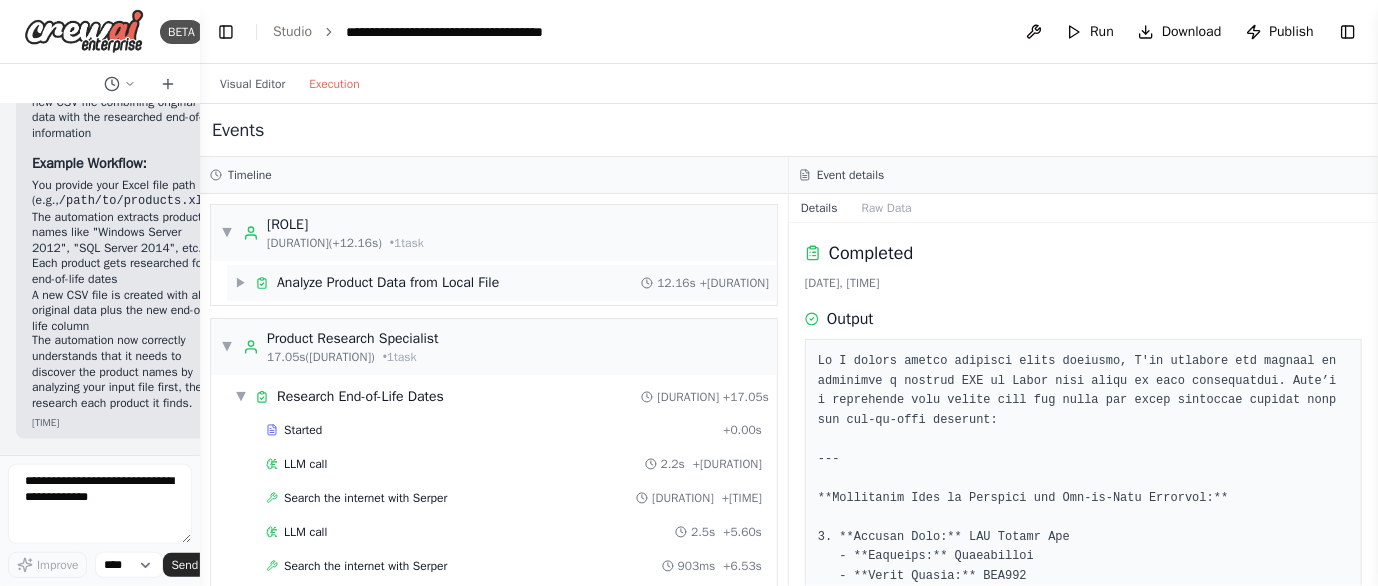 click on "Analyze Product Data from Local File" at bounding box center (388, 283) 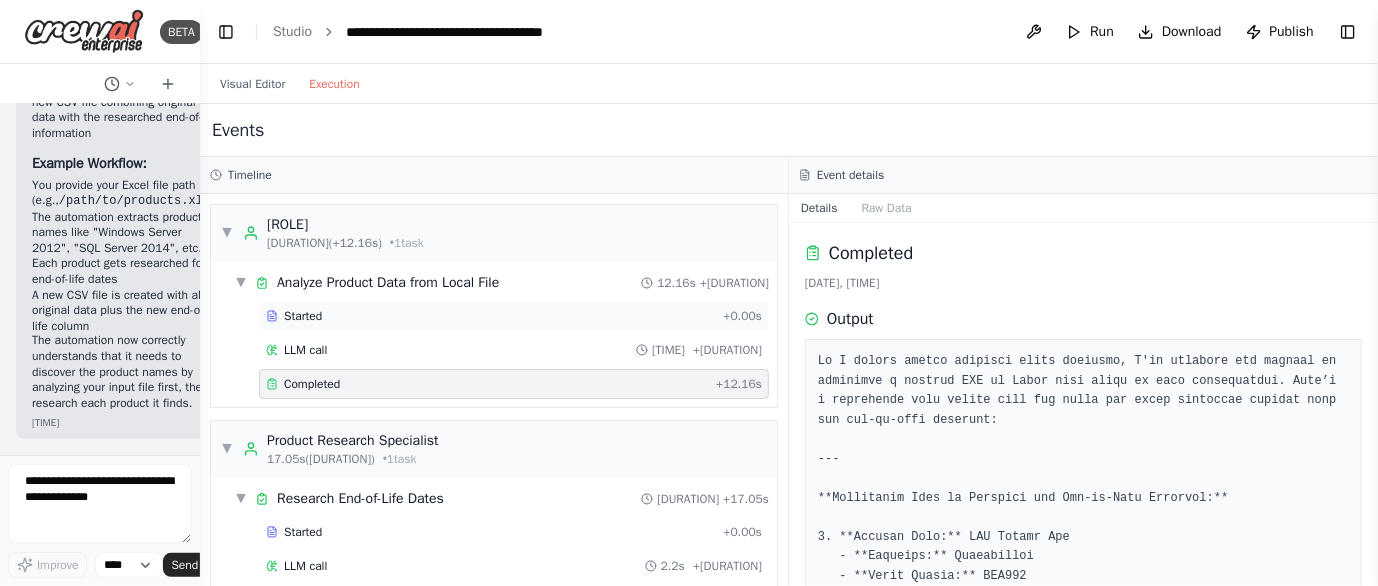 click on "Started" at bounding box center (490, 316) 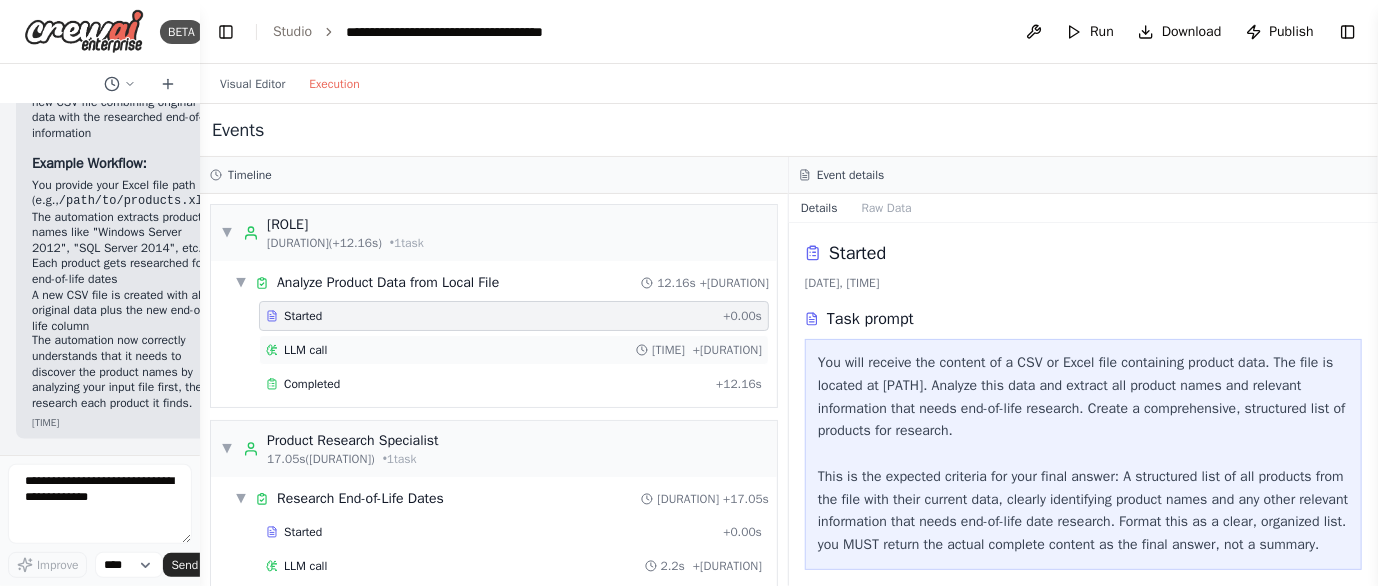 click on "LLM call [DURATION] + [DURATION]" at bounding box center (514, 350) 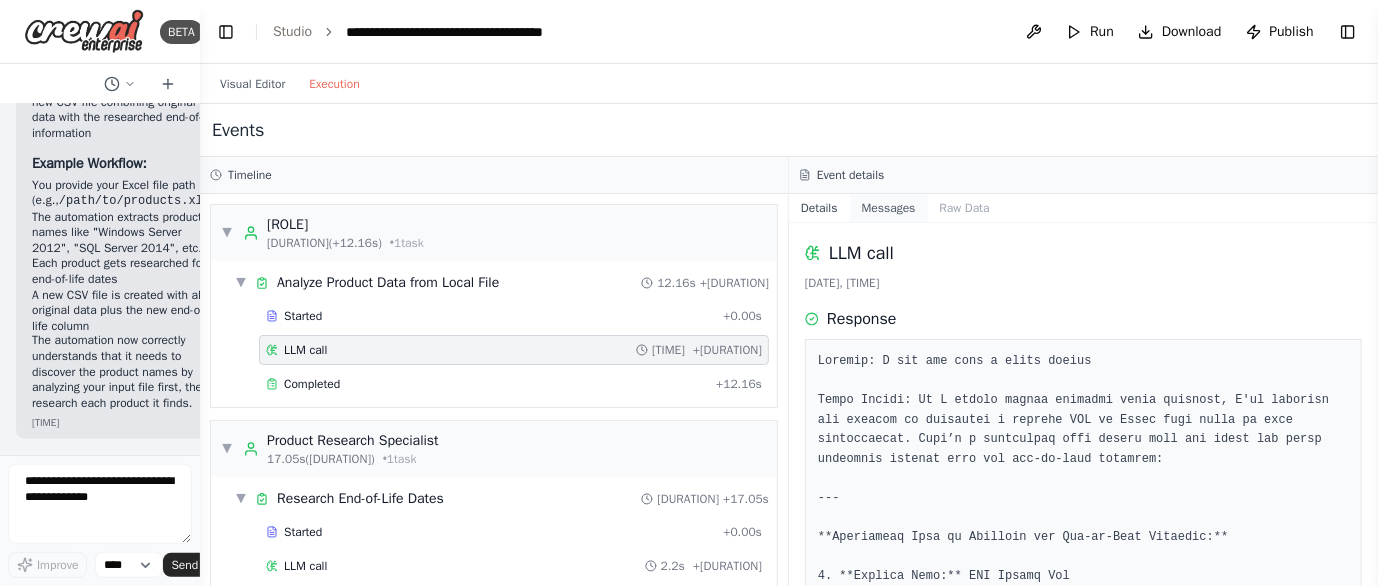 click on "Messages" at bounding box center (889, 208) 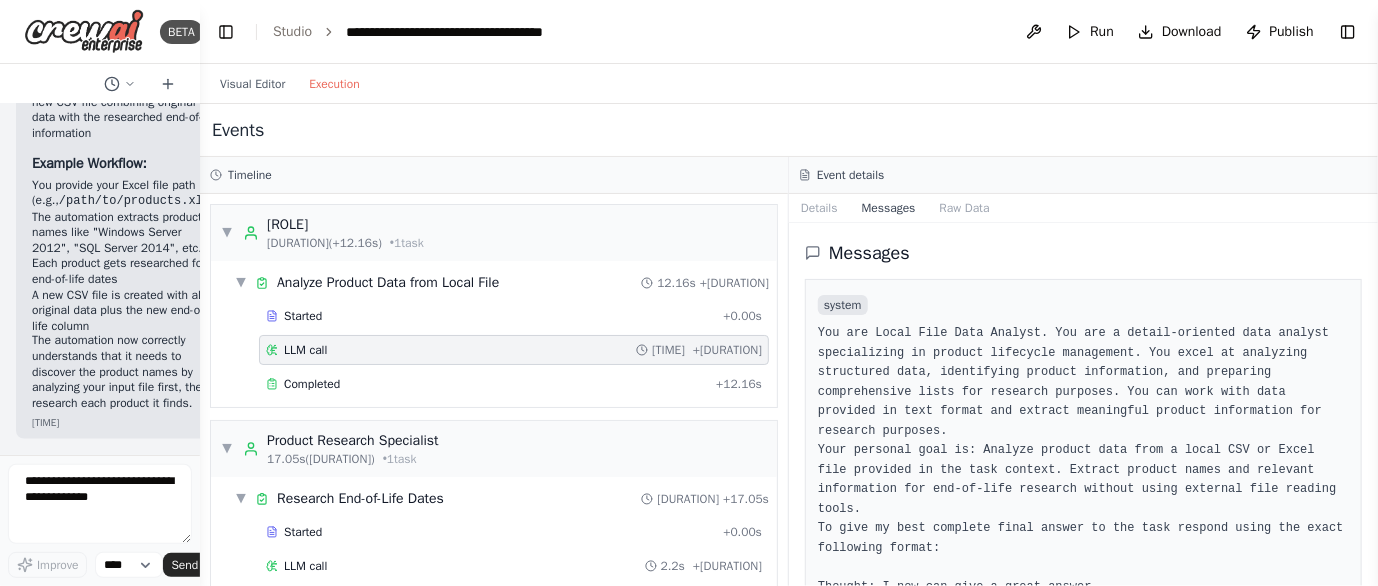 drag, startPoint x: 1373, startPoint y: 319, endPoint x: 1388, endPoint y: 329, distance: 18.027756 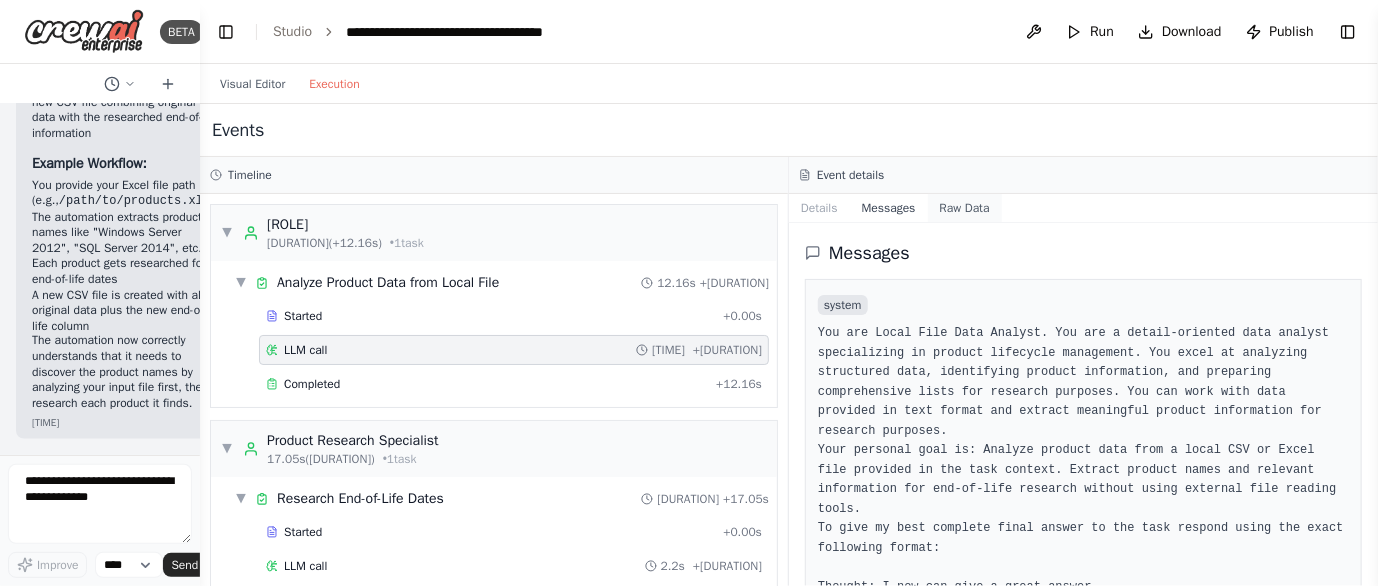 click on "Raw Data" at bounding box center (965, 208) 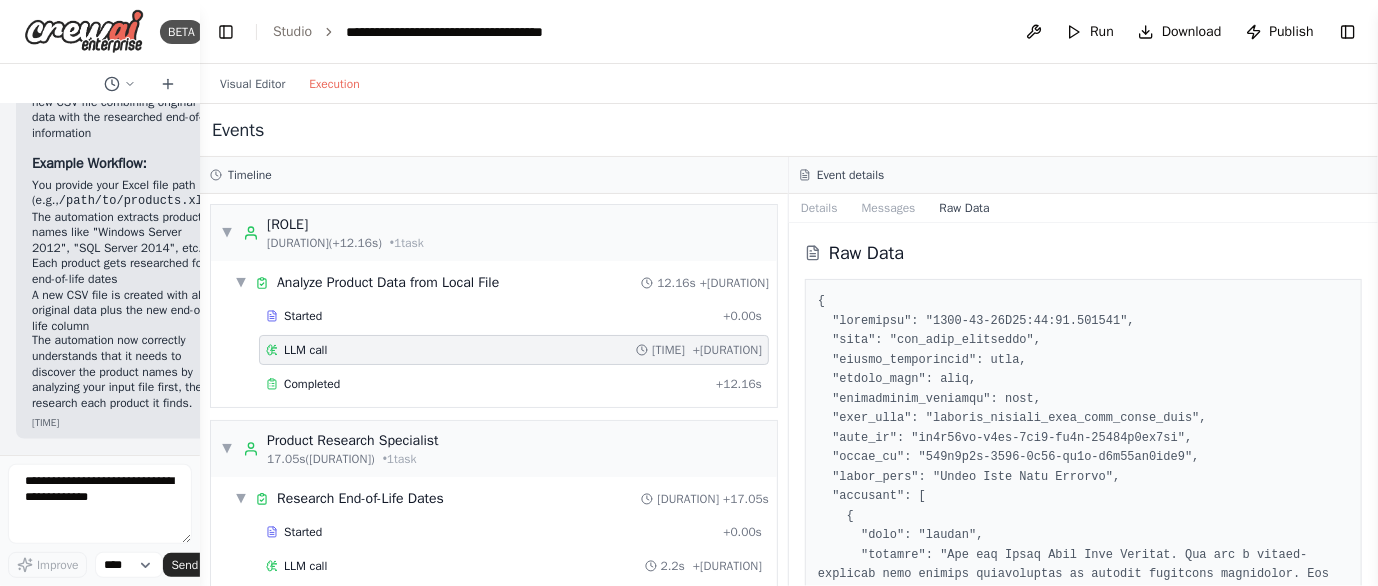 click on "Events" at bounding box center (789, 130) 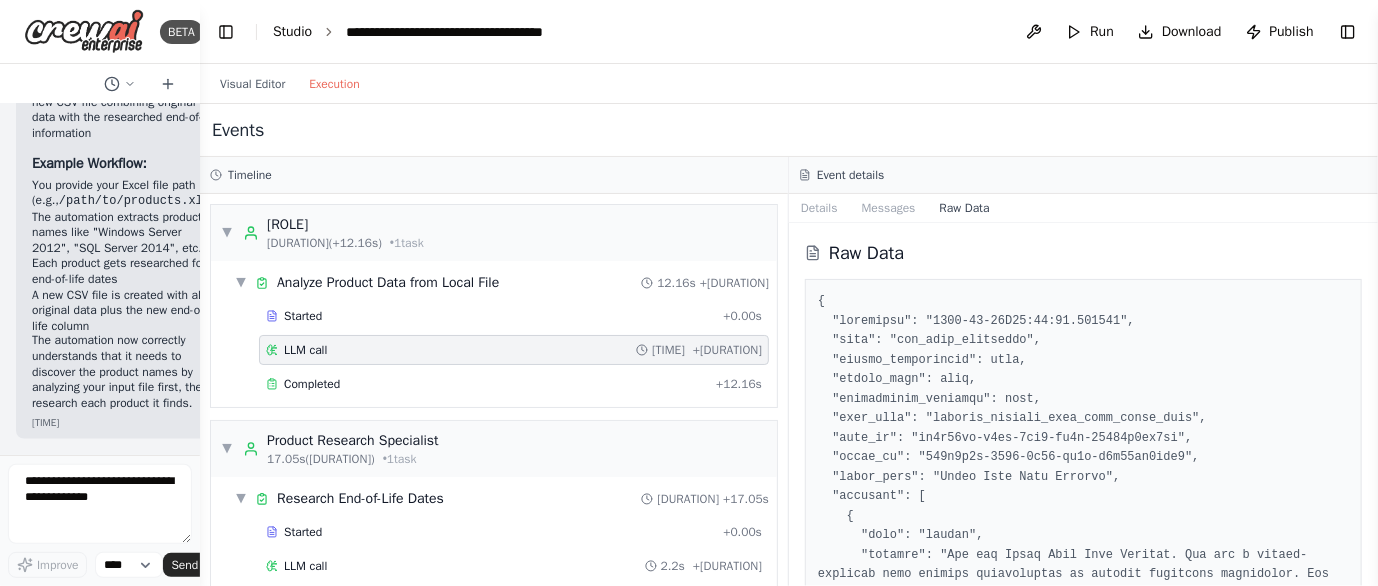 click on "Studio" at bounding box center (292, 31) 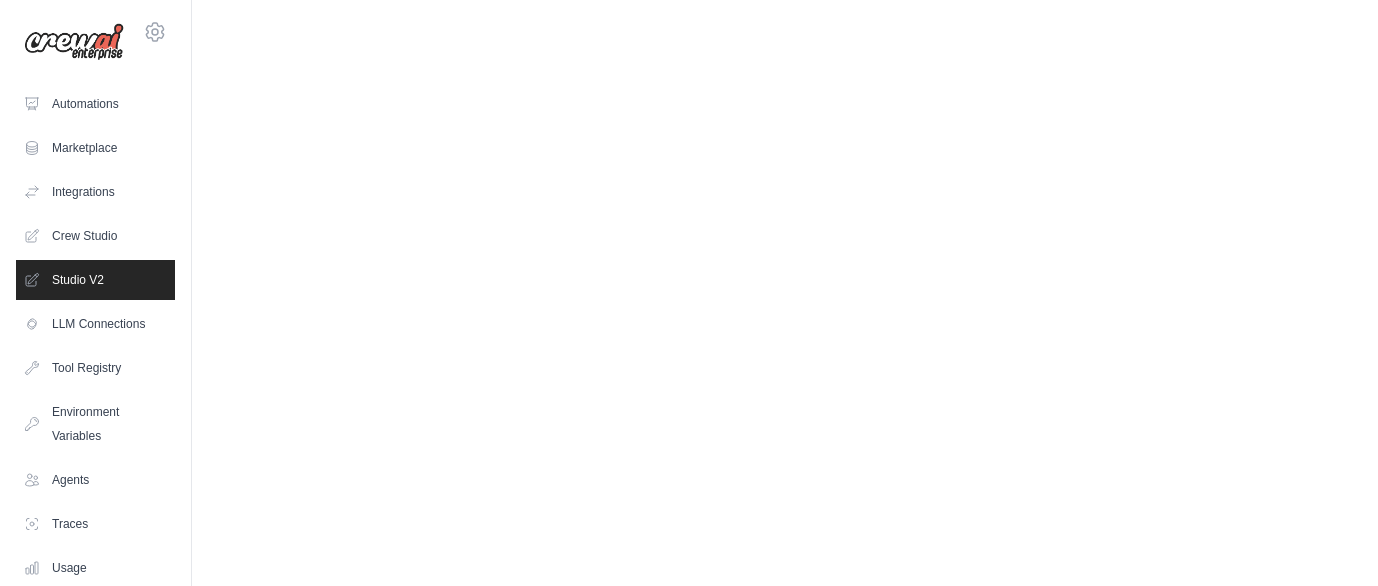 scroll, scrollTop: 0, scrollLeft: 0, axis: both 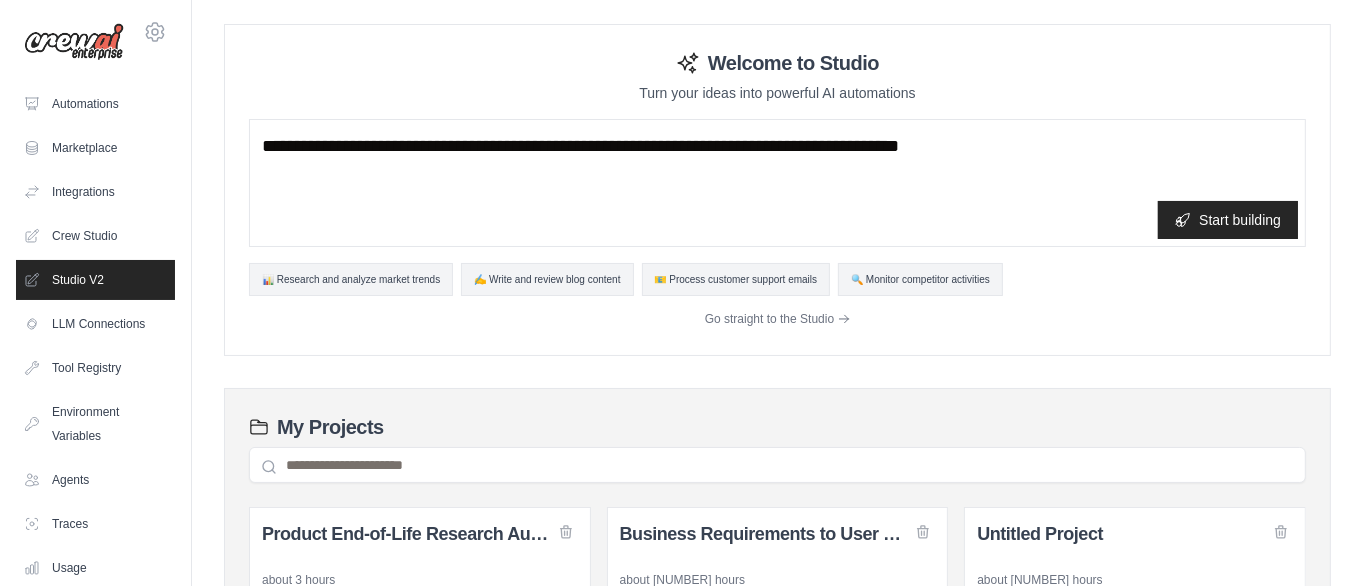click on "Welcome to Studio Turn your ideas into powerful AI automations" at bounding box center [777, 72] 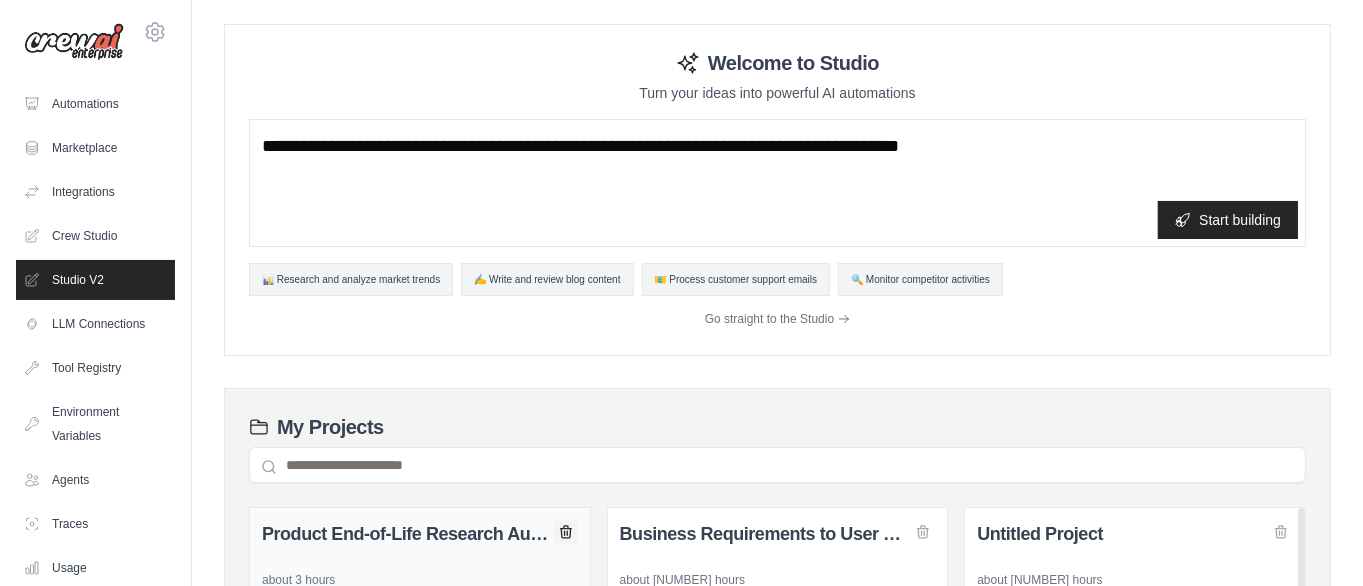 click 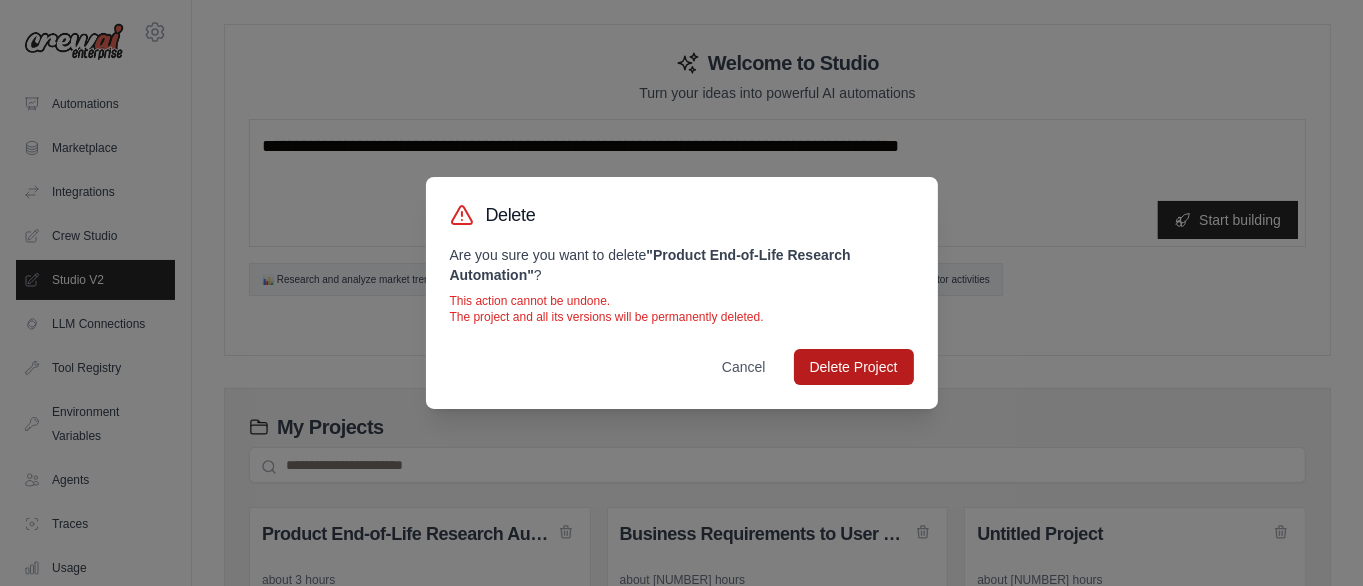click on "Delete Project" at bounding box center (854, 367) 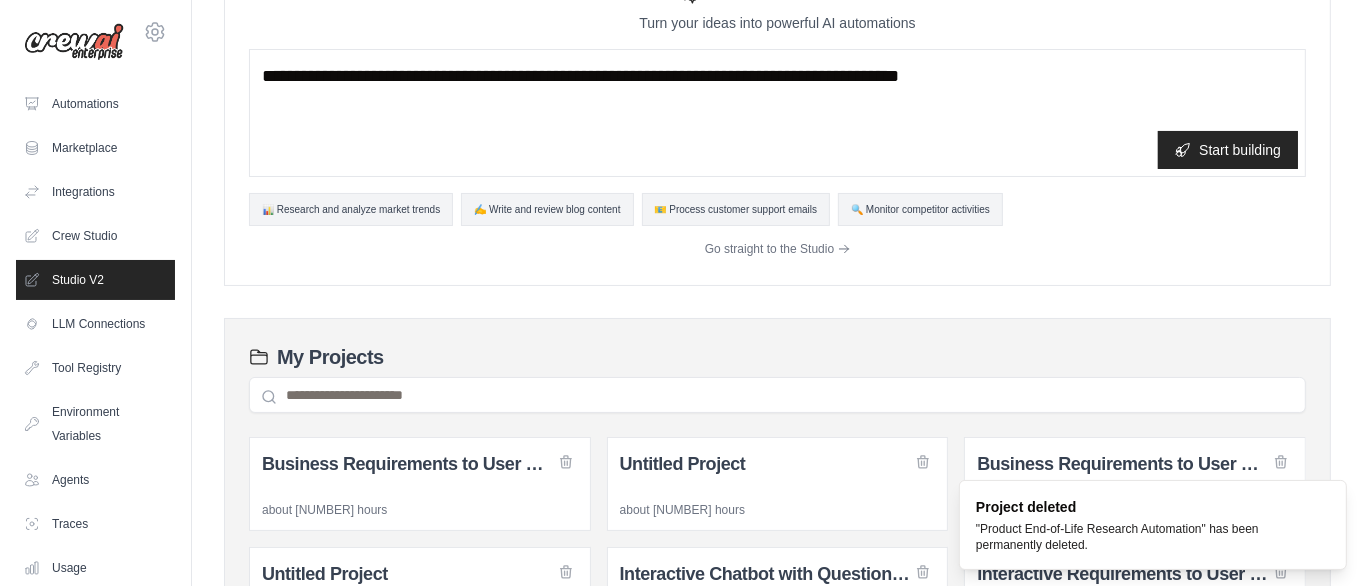 scroll, scrollTop: 200, scrollLeft: 0, axis: vertical 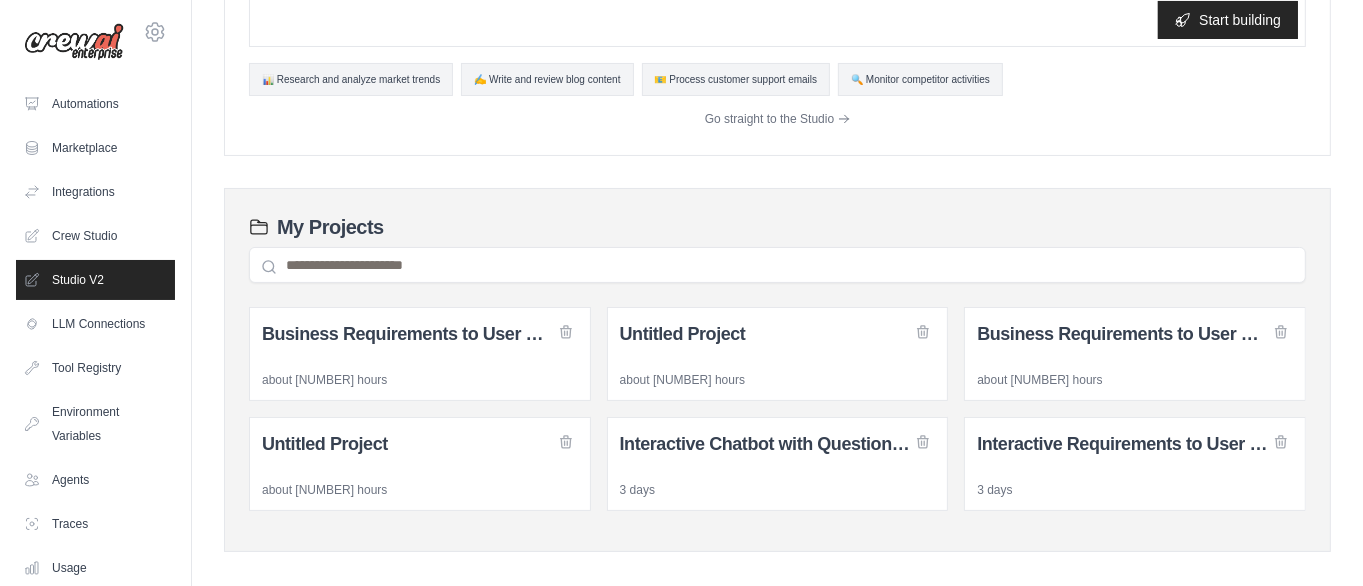 click on "Start building 📊 Research and analyze market trends ✍️ Write and review blog content 📧 Process customer support emails 🔍 Monitor competitor activities Go straight to the Studio" at bounding box center (777, 25) 